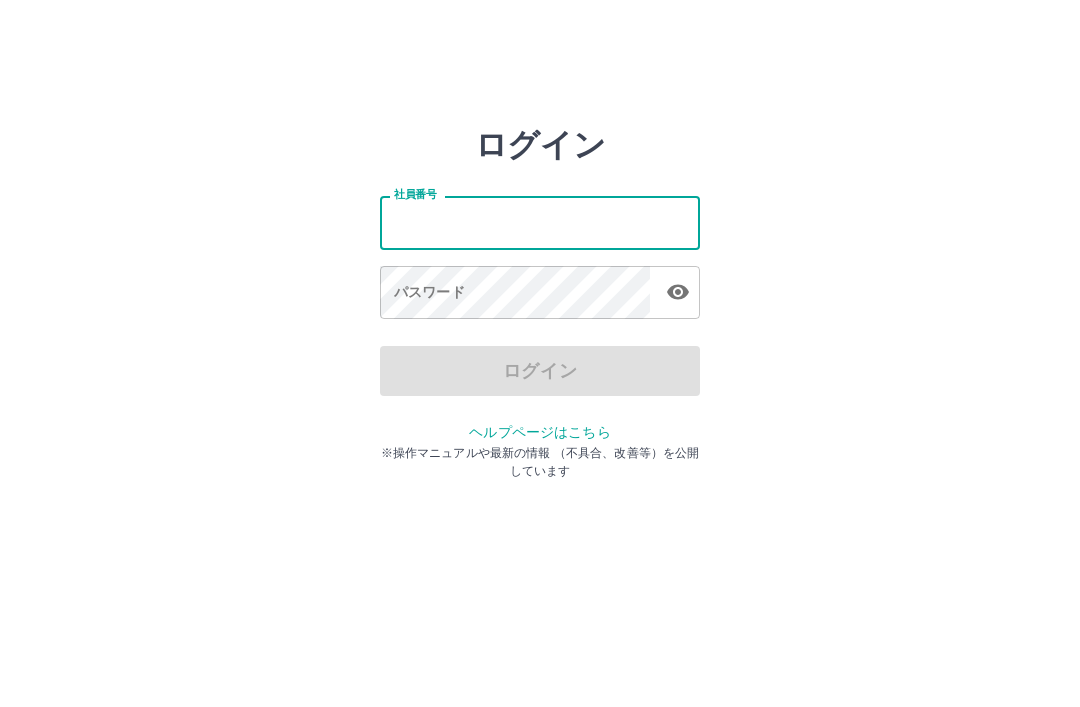 scroll, scrollTop: 0, scrollLeft: 0, axis: both 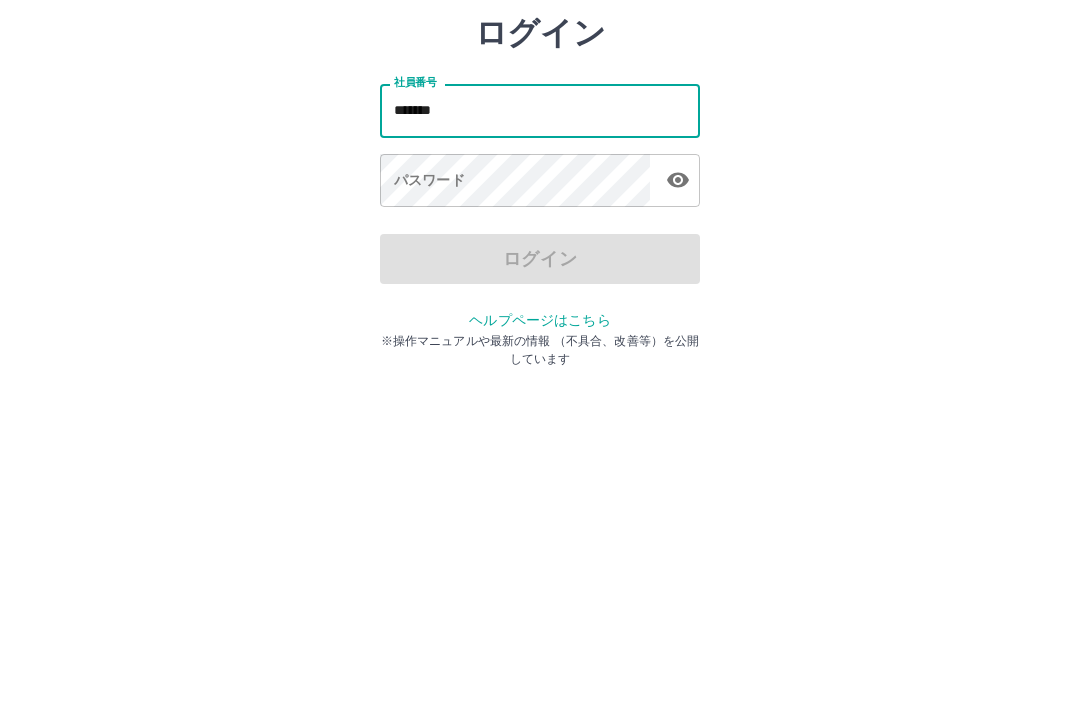 type on "*******" 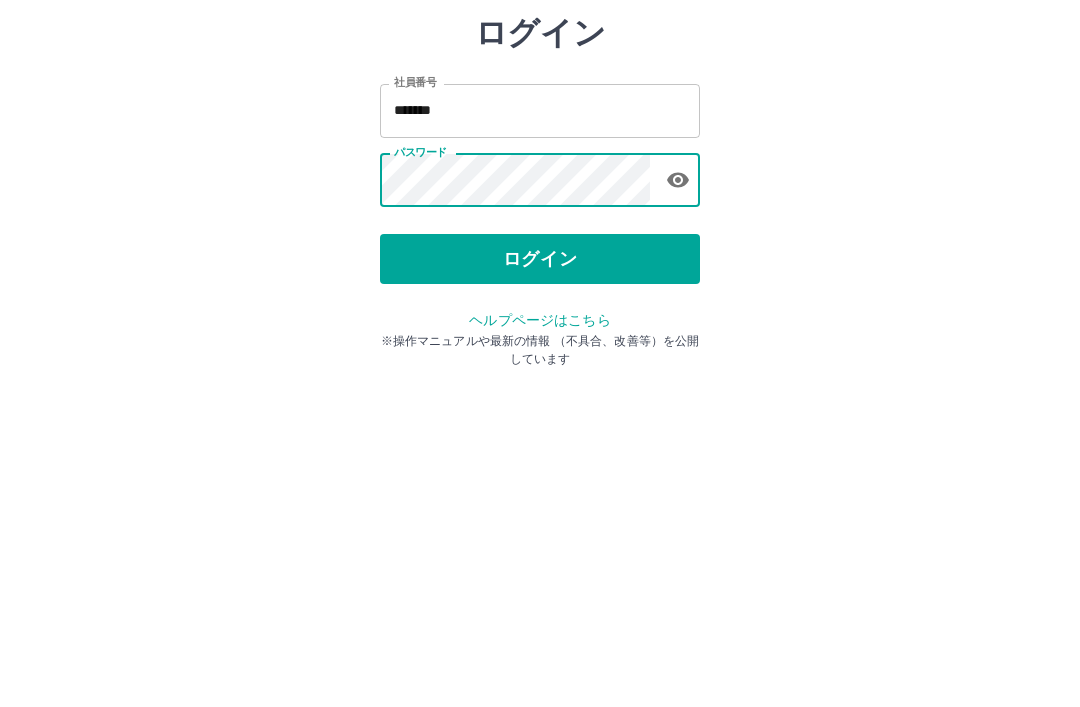 click on "ログイン" at bounding box center [540, 371] 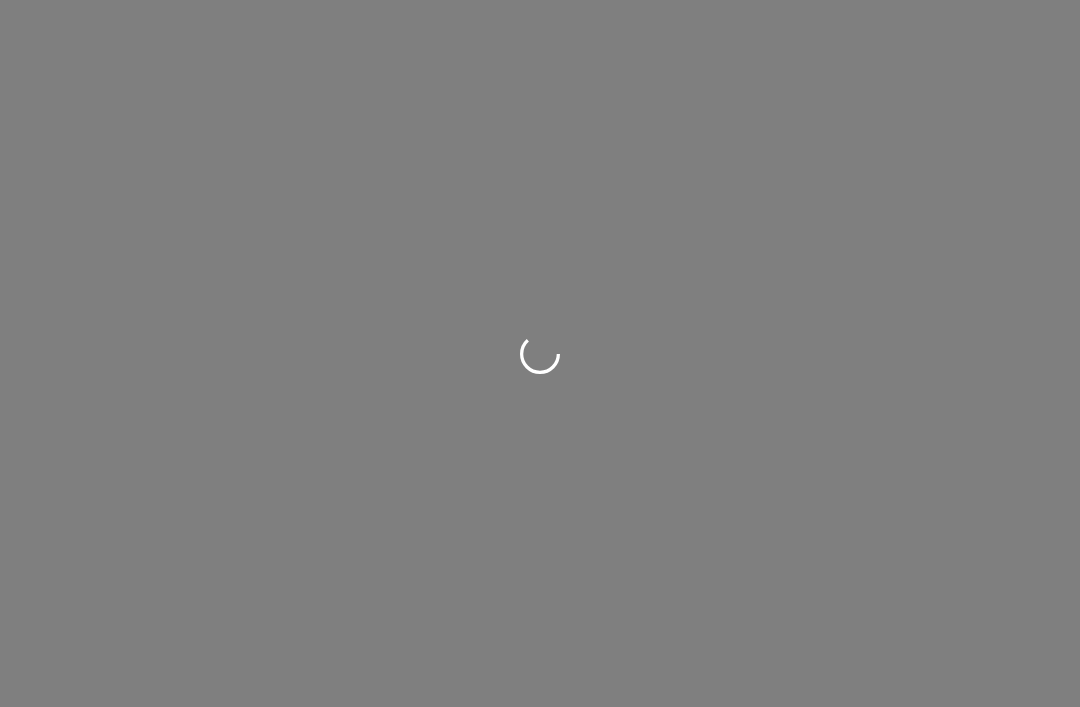scroll, scrollTop: 0, scrollLeft: 0, axis: both 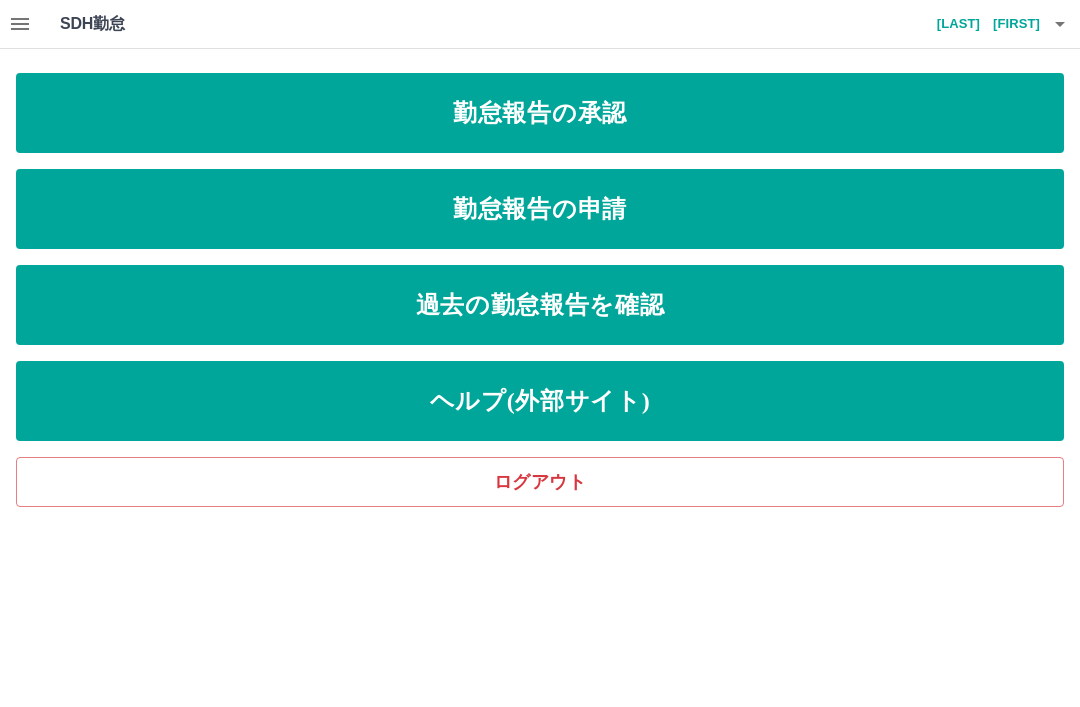 click on "勤怠報告の承認" at bounding box center [540, 113] 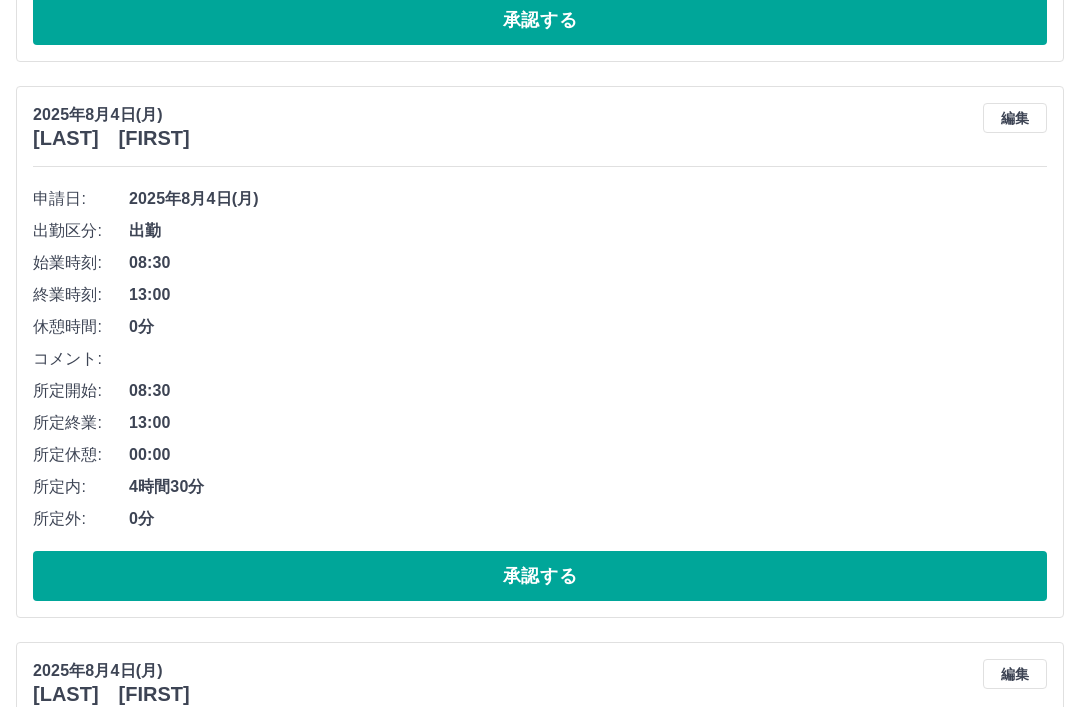 scroll, scrollTop: 714, scrollLeft: 0, axis: vertical 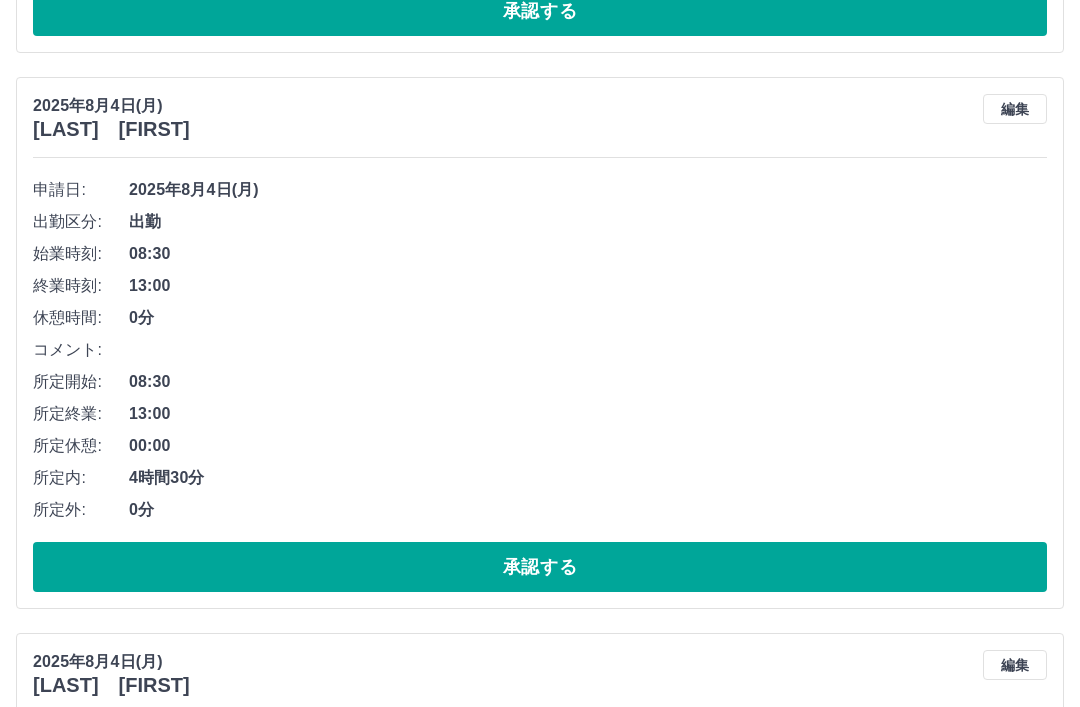 click on "承認する" at bounding box center (540, 568) 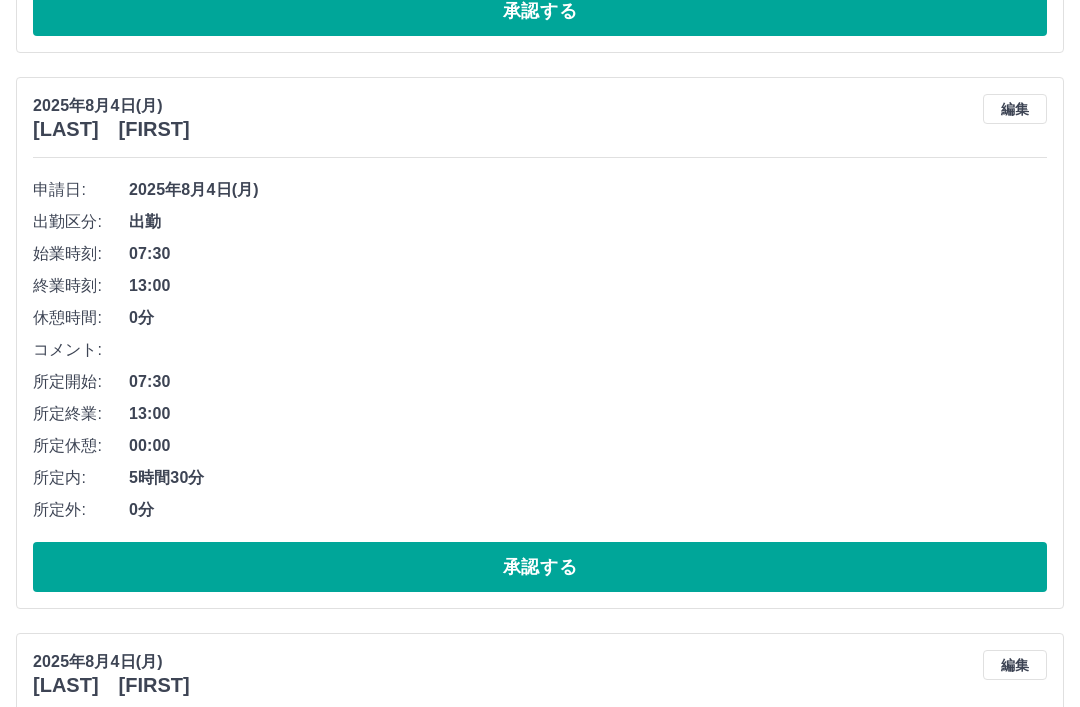 click on "承認する" at bounding box center (540, 567) 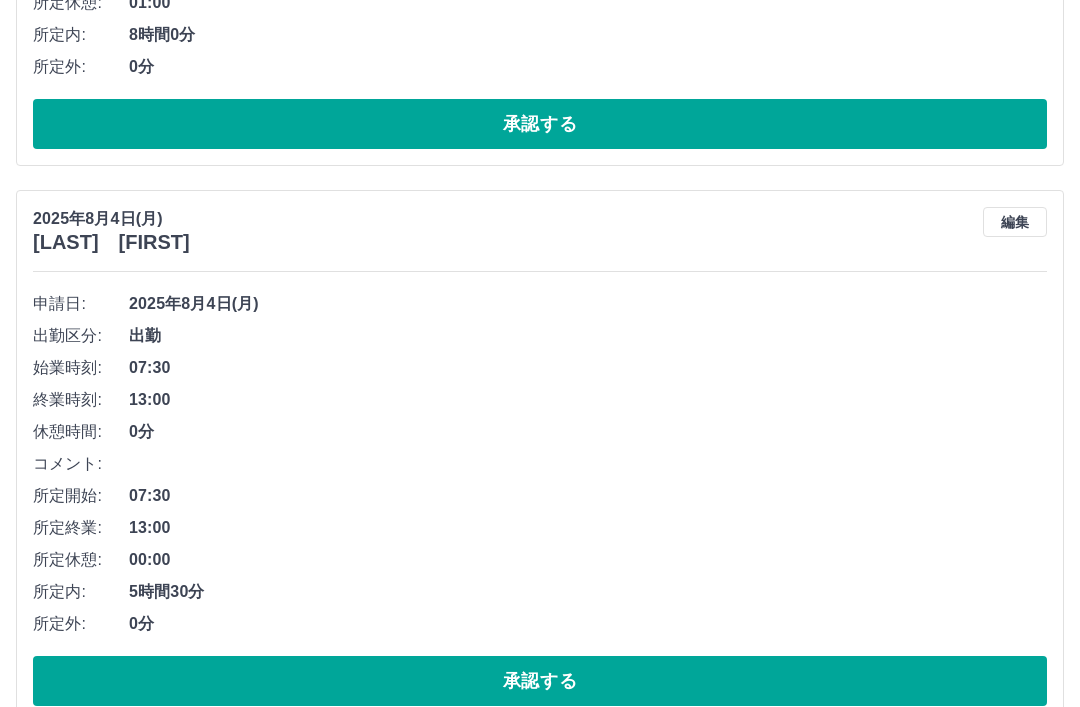 scroll, scrollTop: 2825, scrollLeft: 0, axis: vertical 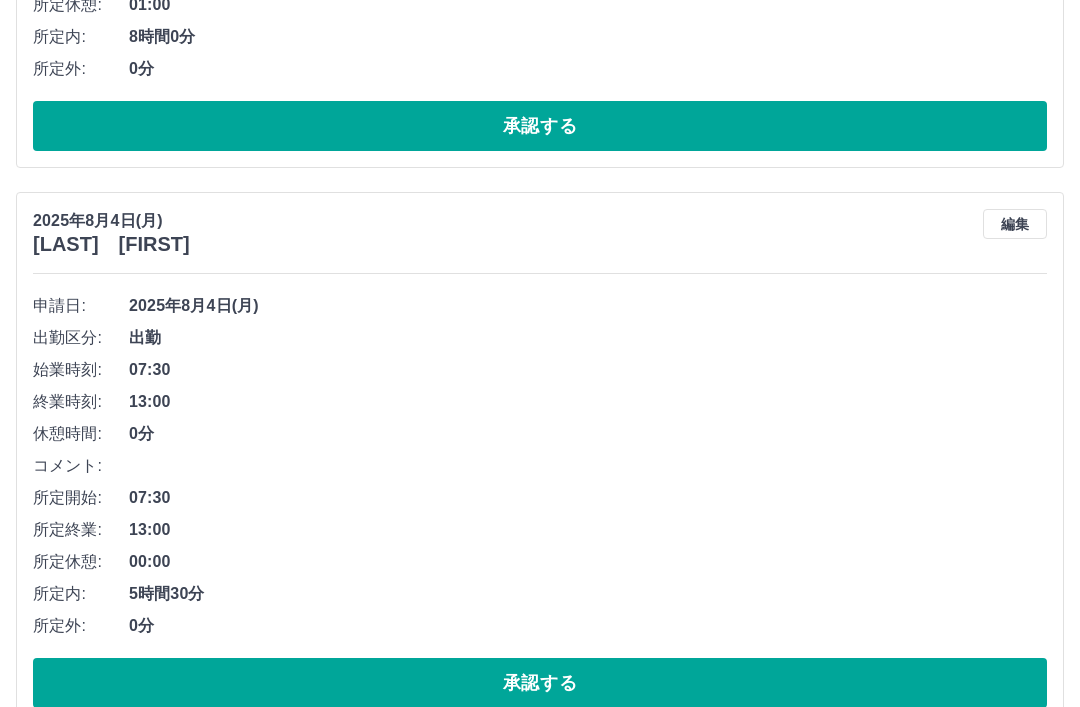 click on "承認する" at bounding box center (540, 683) 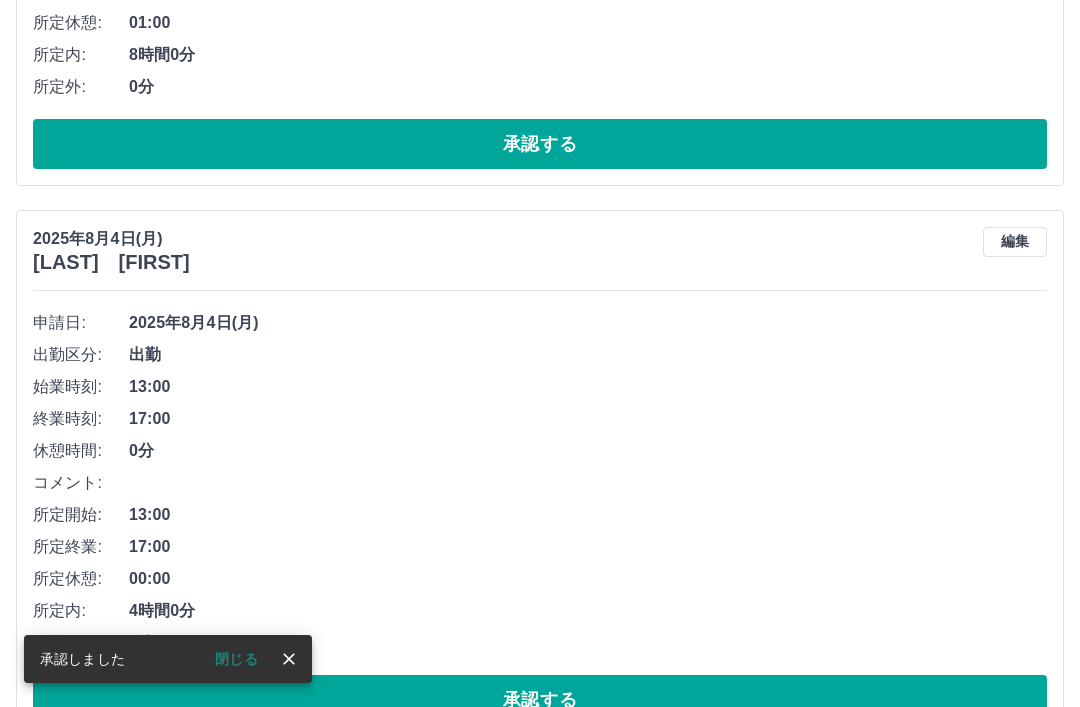 scroll, scrollTop: 3370, scrollLeft: 0, axis: vertical 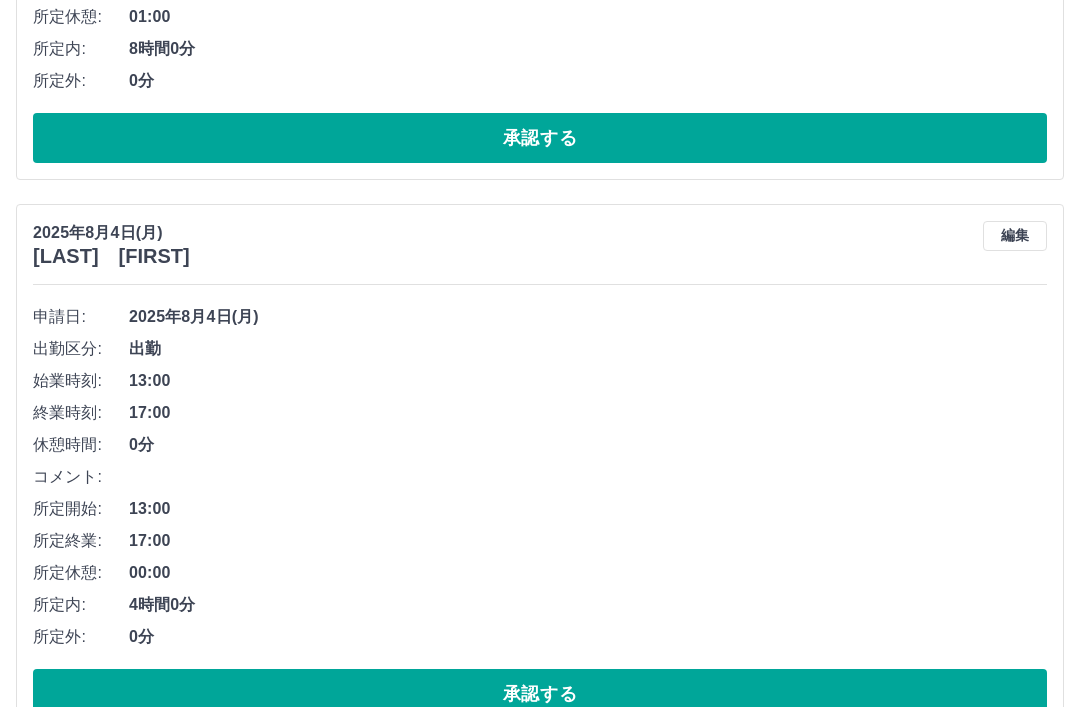 click on "承認する" at bounding box center (540, 694) 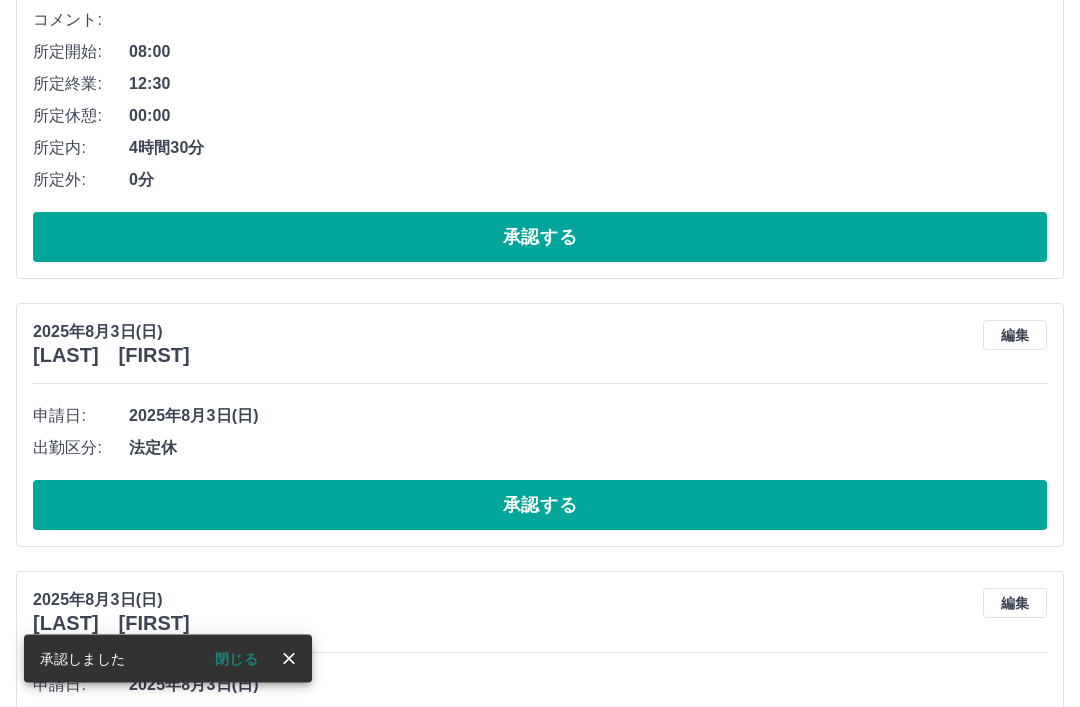 scroll, scrollTop: 3827, scrollLeft: 0, axis: vertical 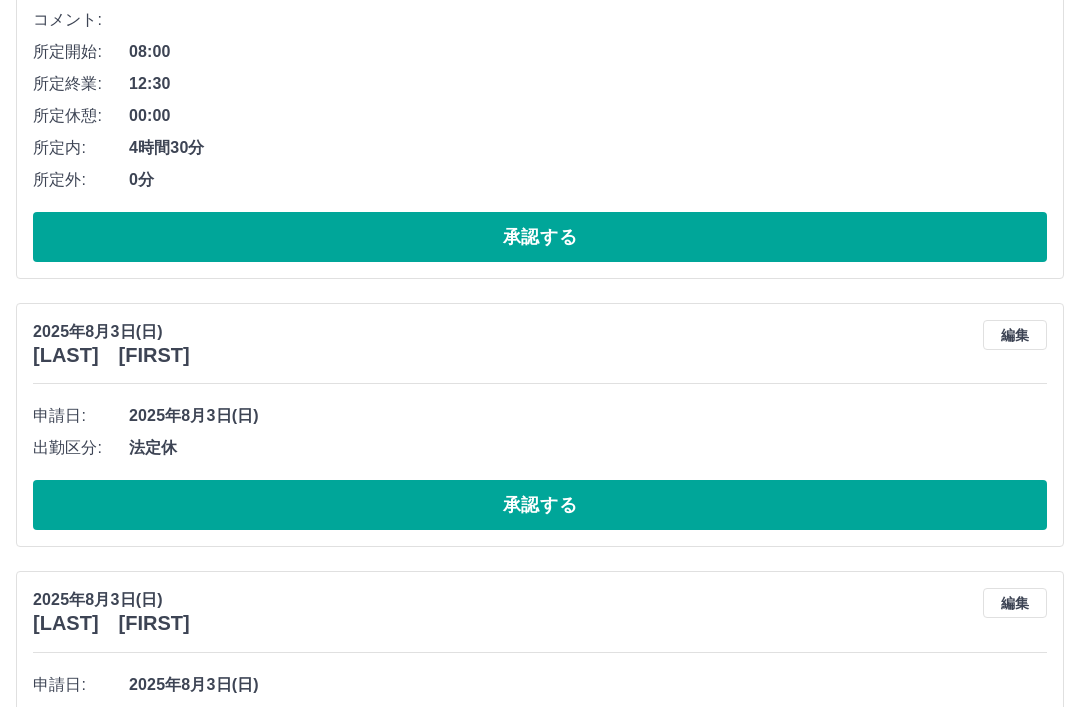 click on "承認する" at bounding box center (540, 505) 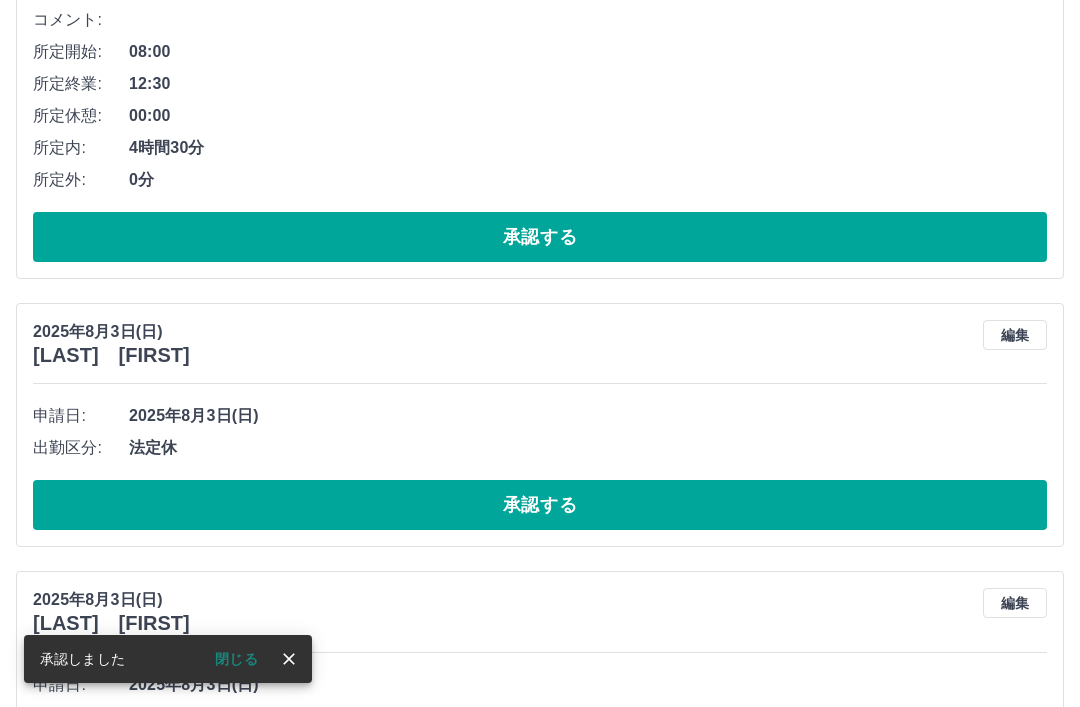 click on "承認する" at bounding box center (540, 505) 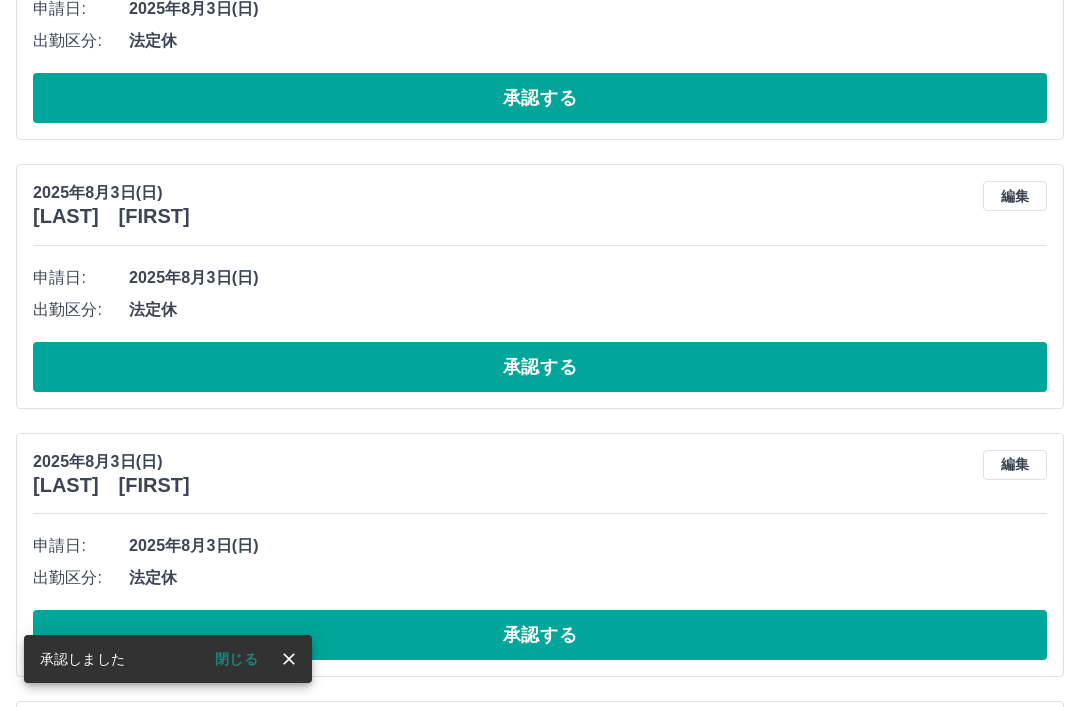 scroll, scrollTop: 4233, scrollLeft: 0, axis: vertical 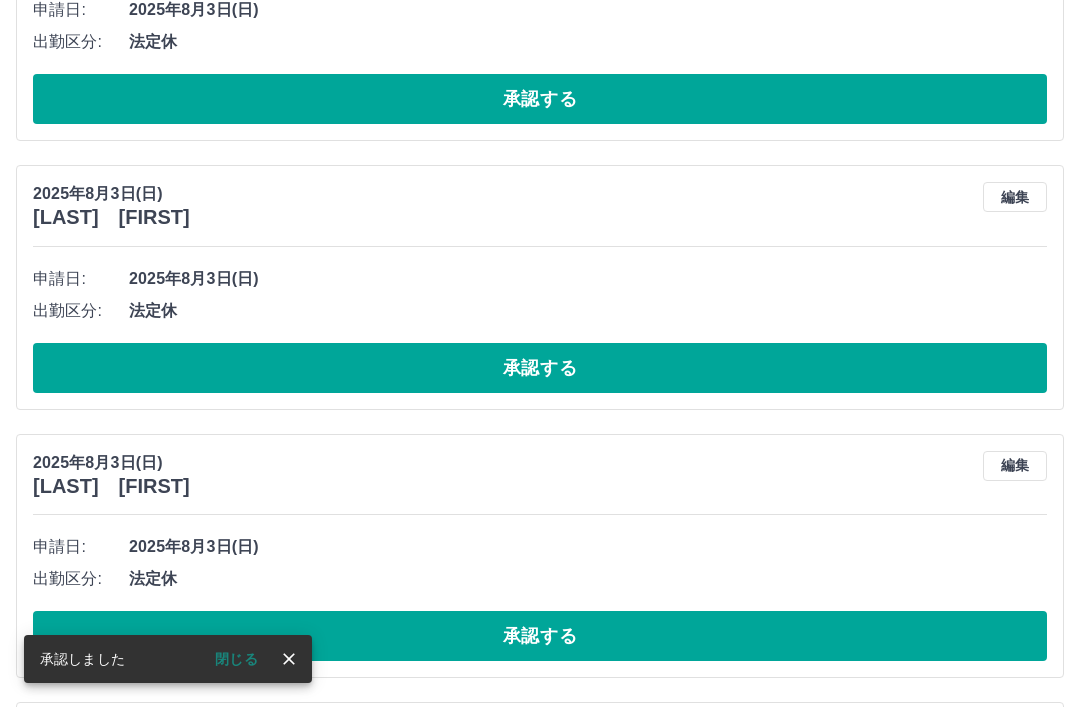 click on "承認する" at bounding box center (540, 636) 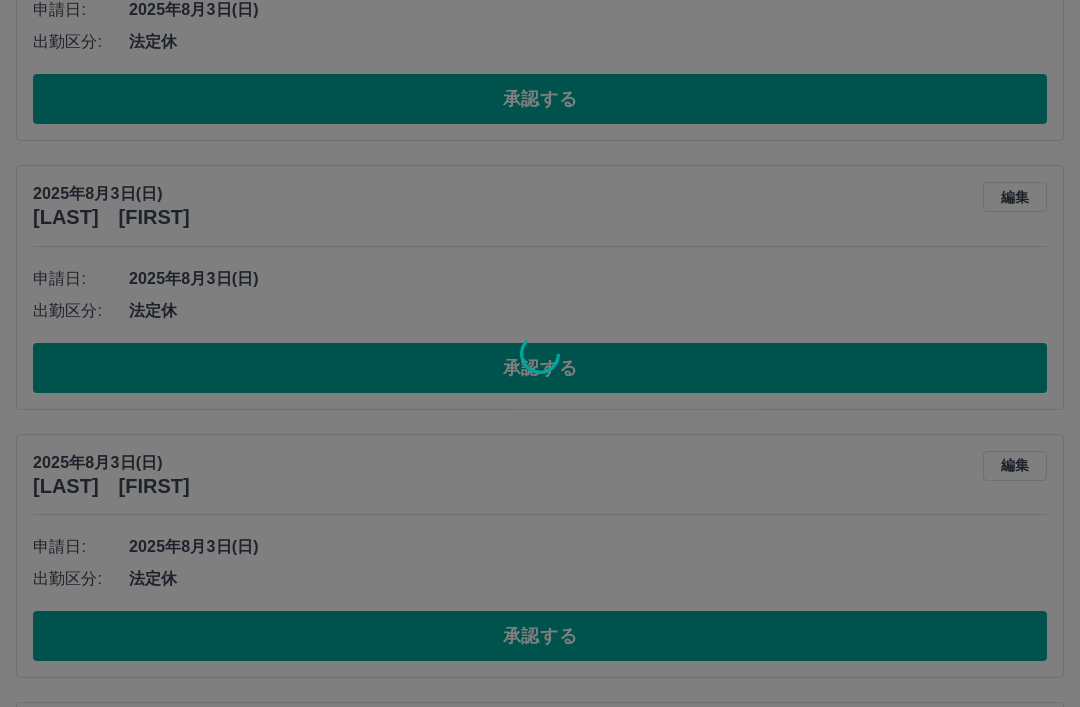 click at bounding box center (540, 353) 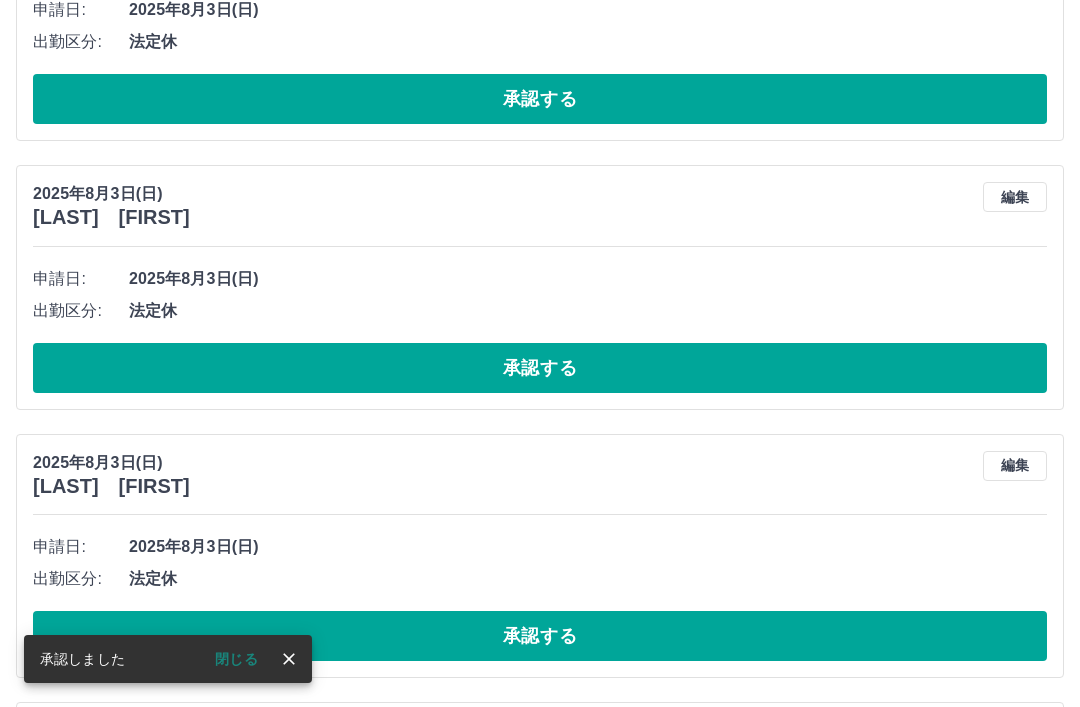 click on "承認する" at bounding box center [540, 636] 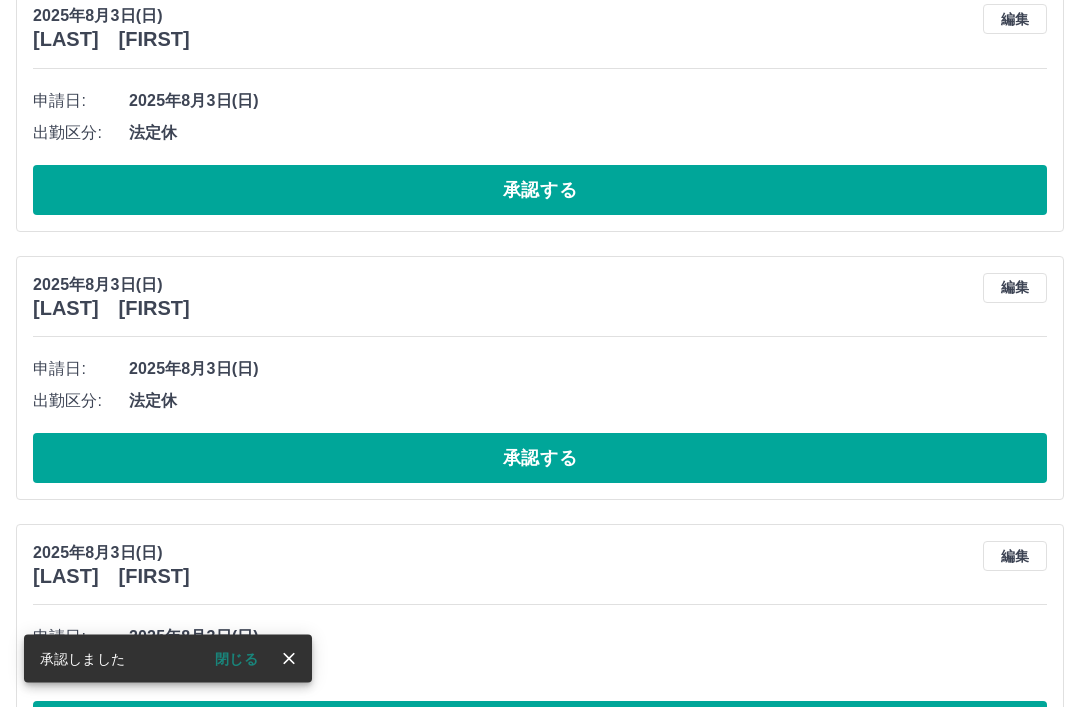 scroll, scrollTop: 4478, scrollLeft: 0, axis: vertical 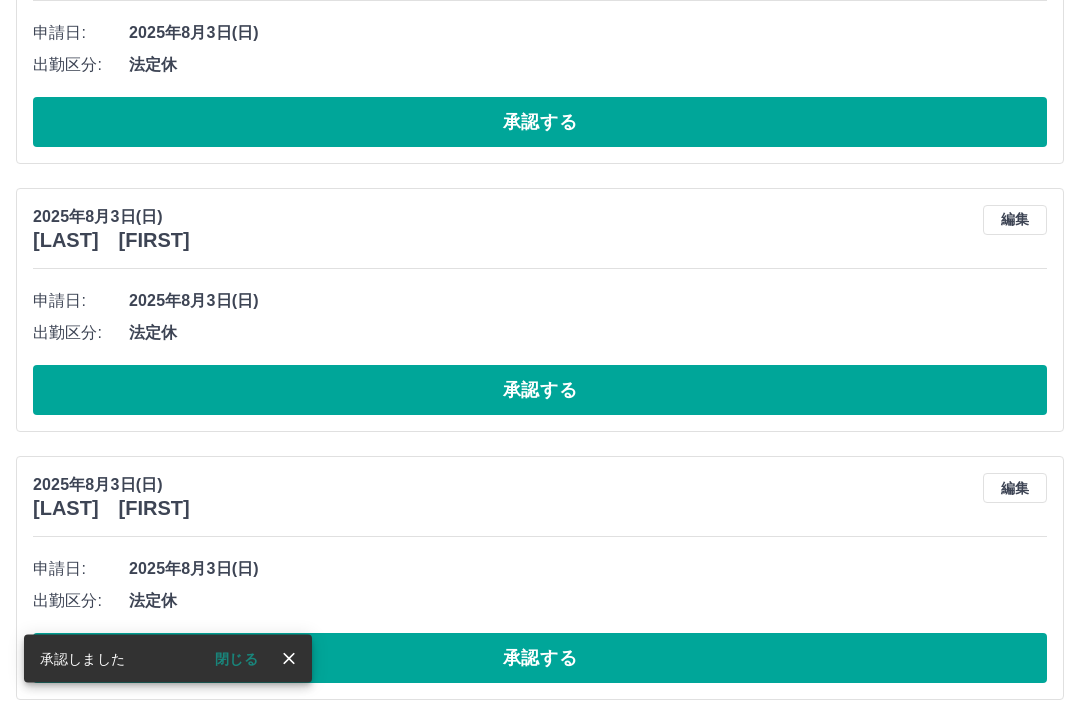click on "承認する" at bounding box center (540, 659) 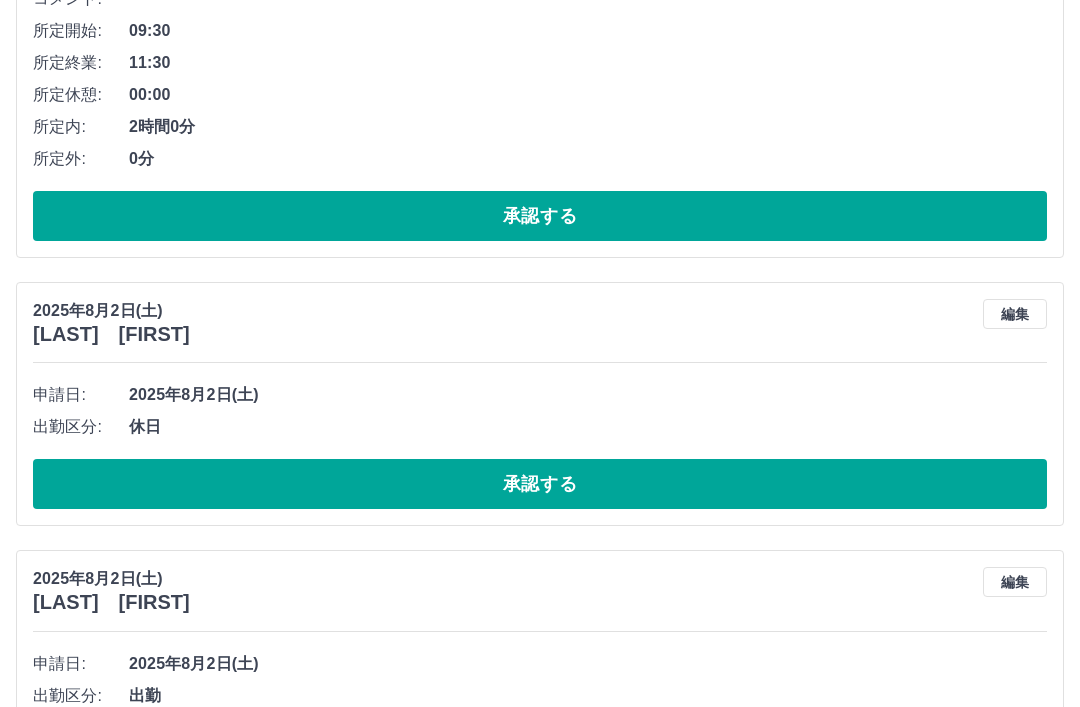 scroll, scrollTop: 5745, scrollLeft: 0, axis: vertical 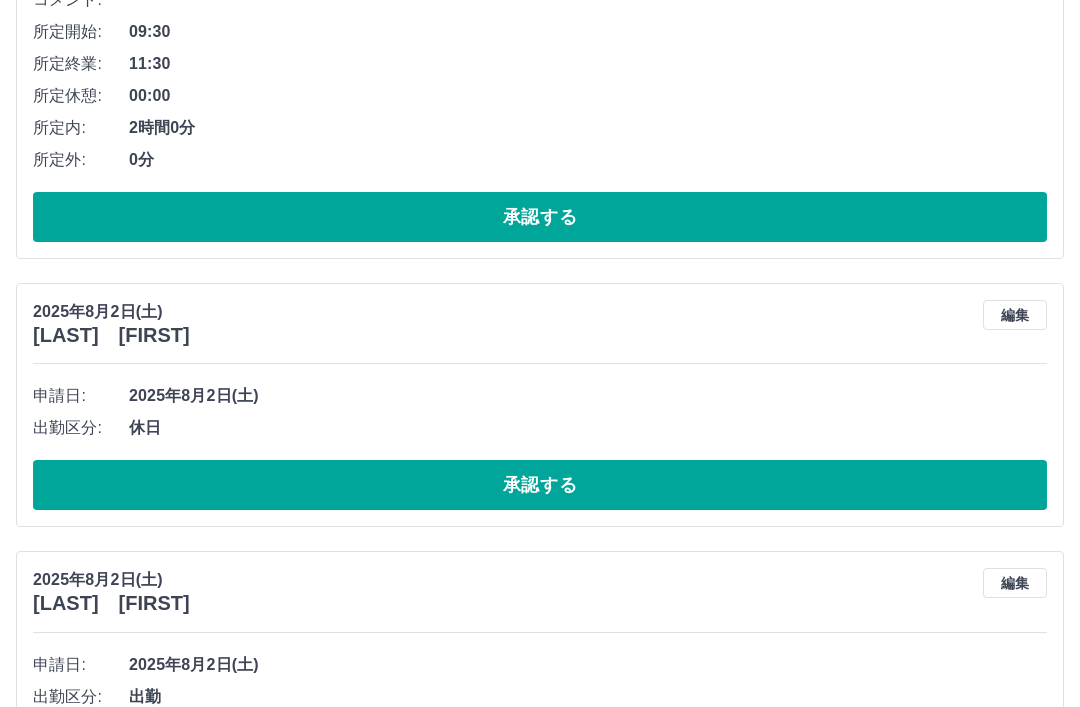 click on "承認する" at bounding box center (540, 485) 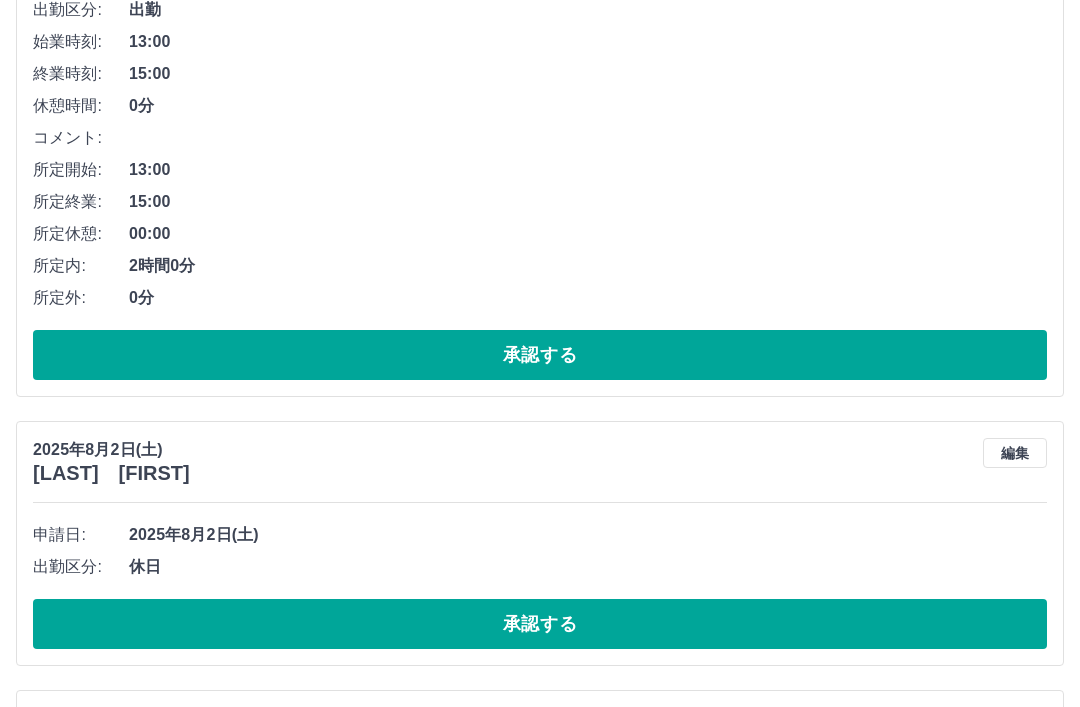 scroll, scrollTop: 6163, scrollLeft: 0, axis: vertical 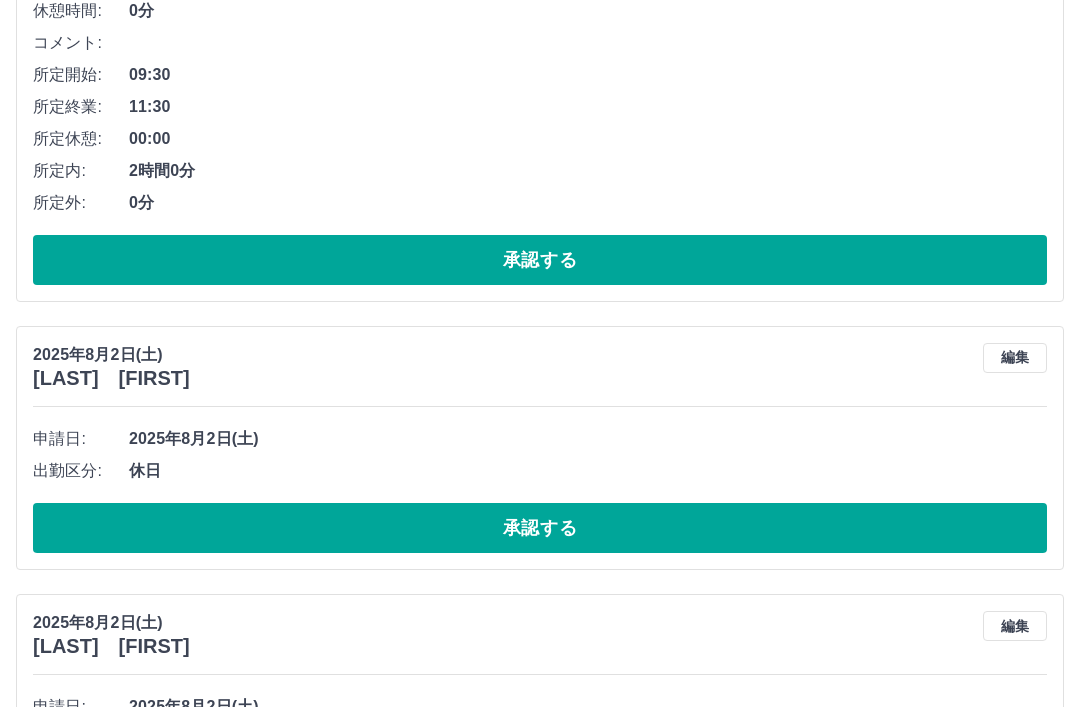 click on "2025年8月2日(土) 疋田　孝子 編集 申請日: 2025年8月2日(土) 出勤区分: 休日 承認する" at bounding box center [540, 716] 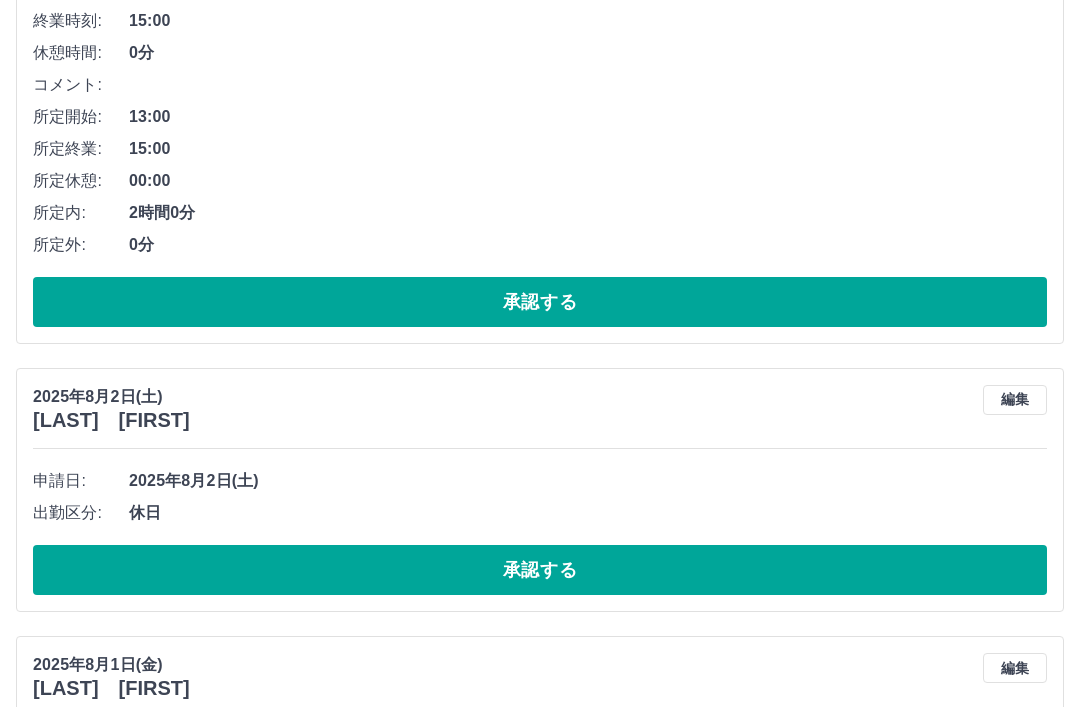 scroll, scrollTop: 8959, scrollLeft: 0, axis: vertical 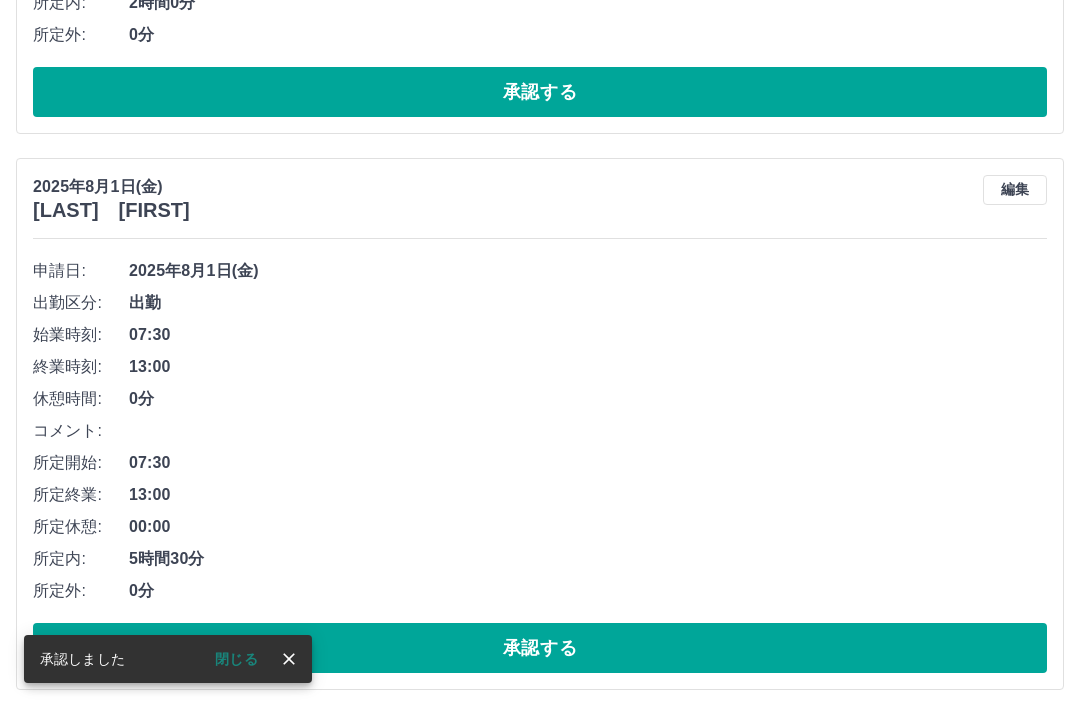 click on "承認する" at bounding box center [540, 648] 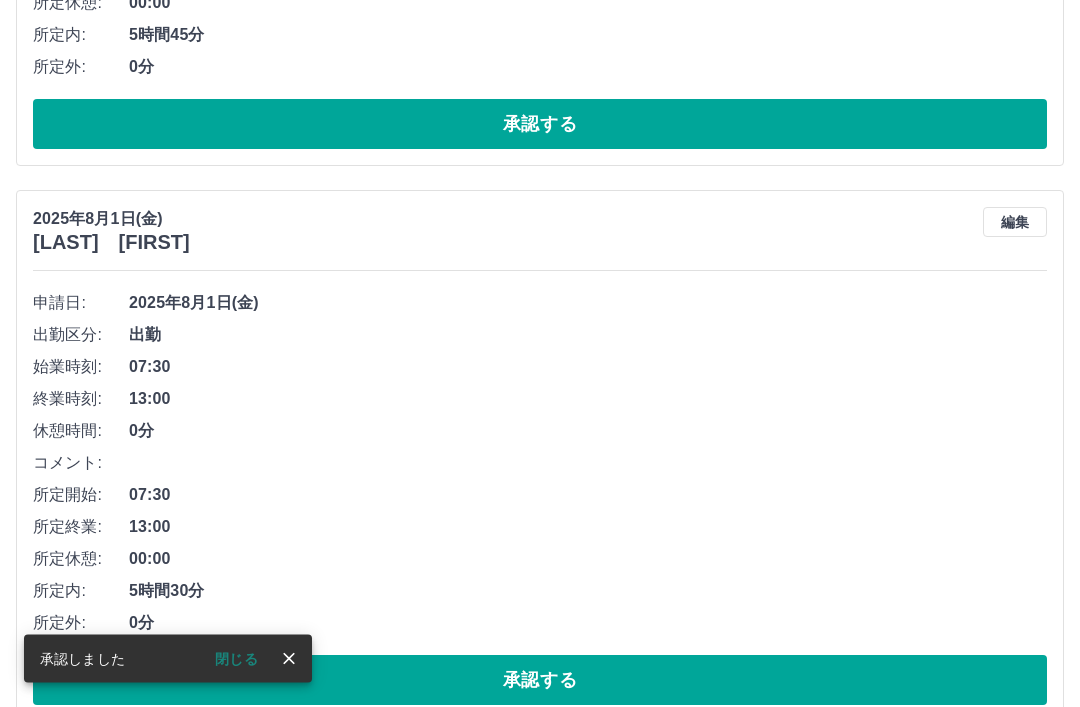 scroll, scrollTop: 9692, scrollLeft: 0, axis: vertical 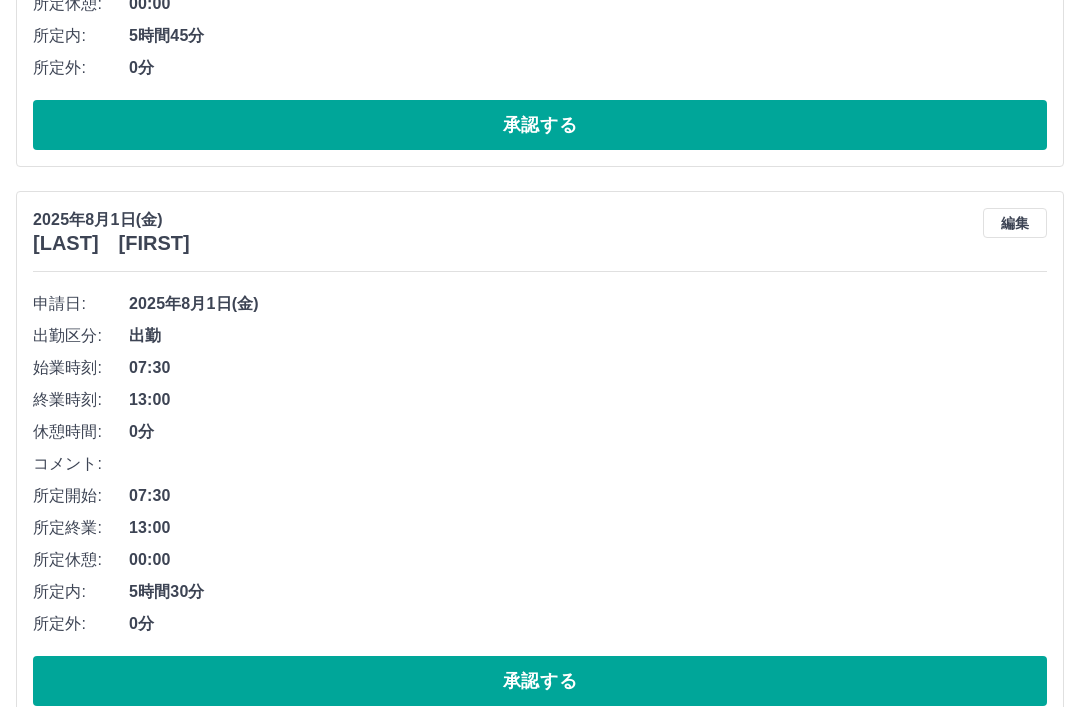 click on "承認する" at bounding box center [540, 681] 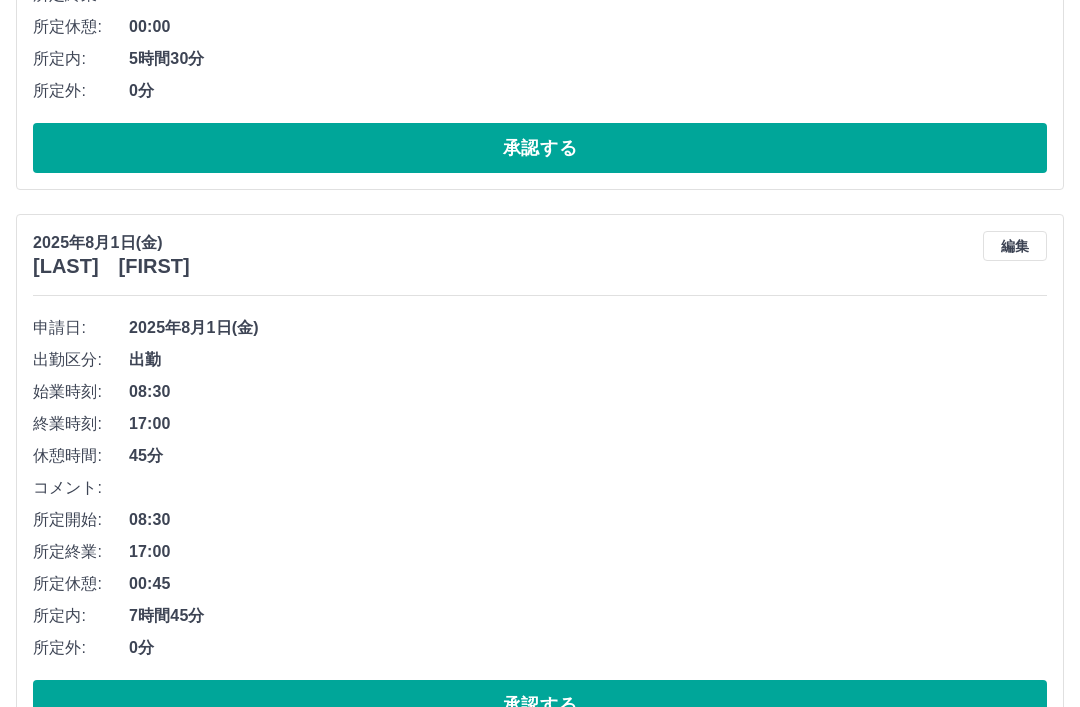 scroll, scrollTop: 10225, scrollLeft: 0, axis: vertical 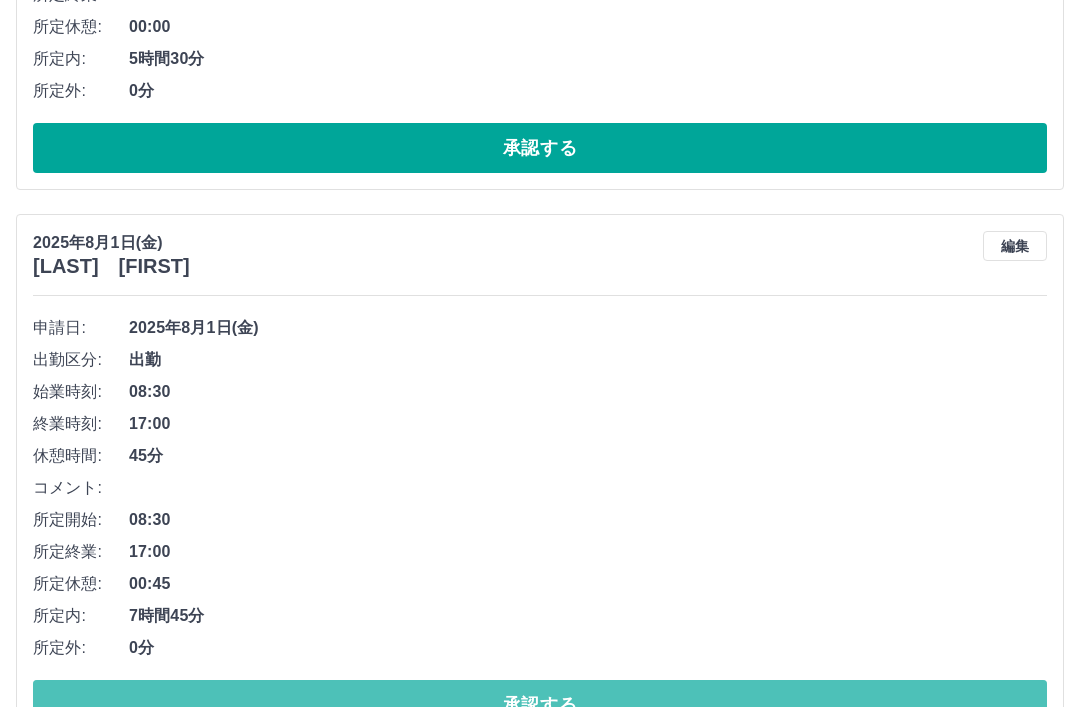 click on "承認する" at bounding box center (540, 705) 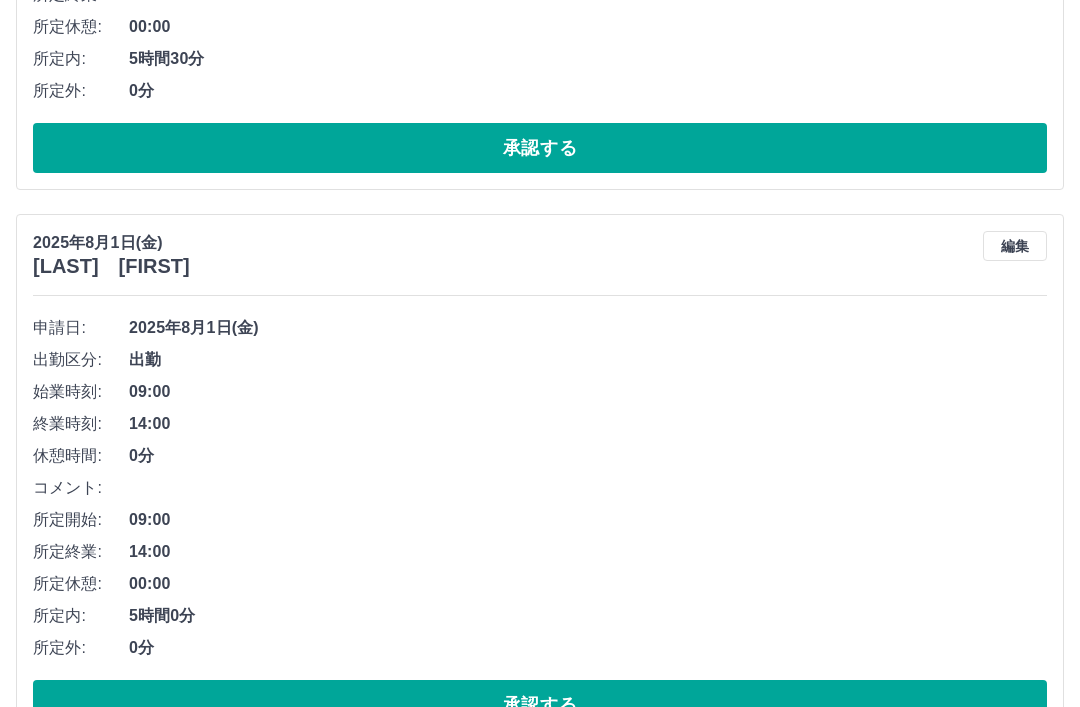 click on "承認する" at bounding box center (540, 705) 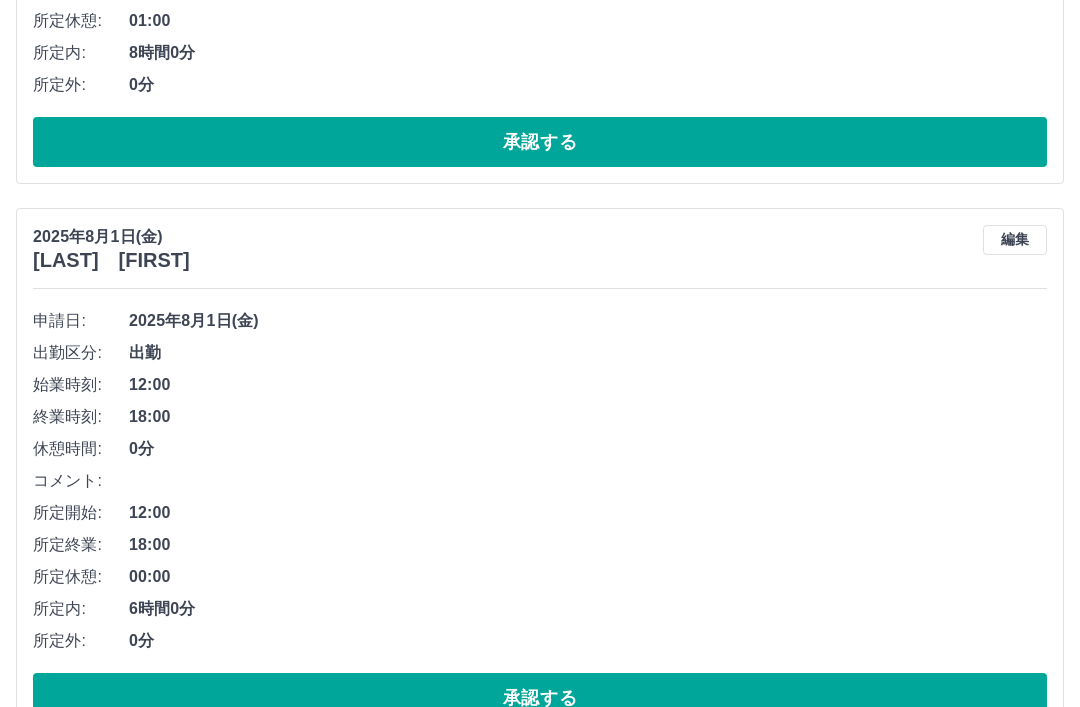 scroll, scrollTop: 10844, scrollLeft: 0, axis: vertical 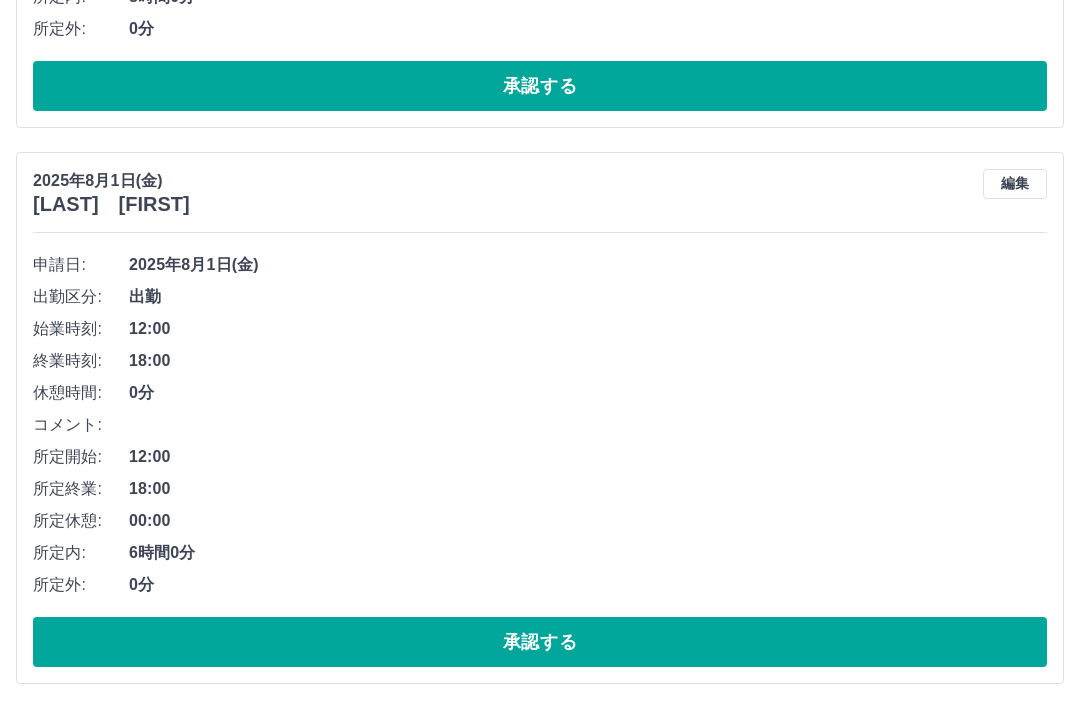 click on "もっと見る" at bounding box center [540, 733] 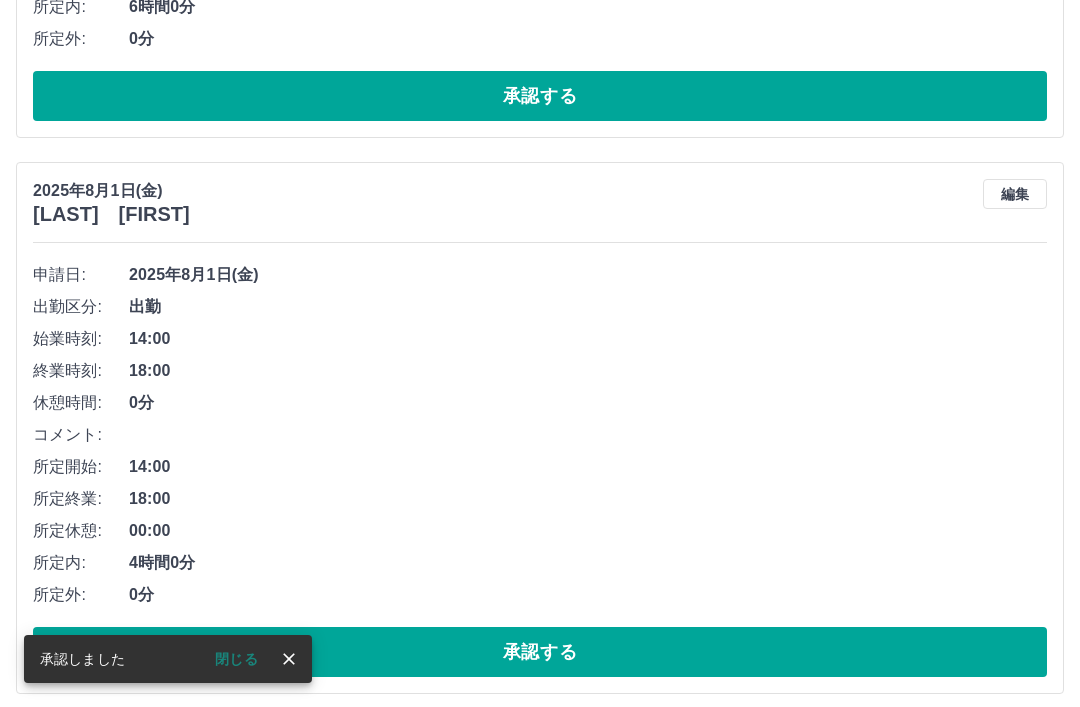 scroll, scrollTop: 11400, scrollLeft: 0, axis: vertical 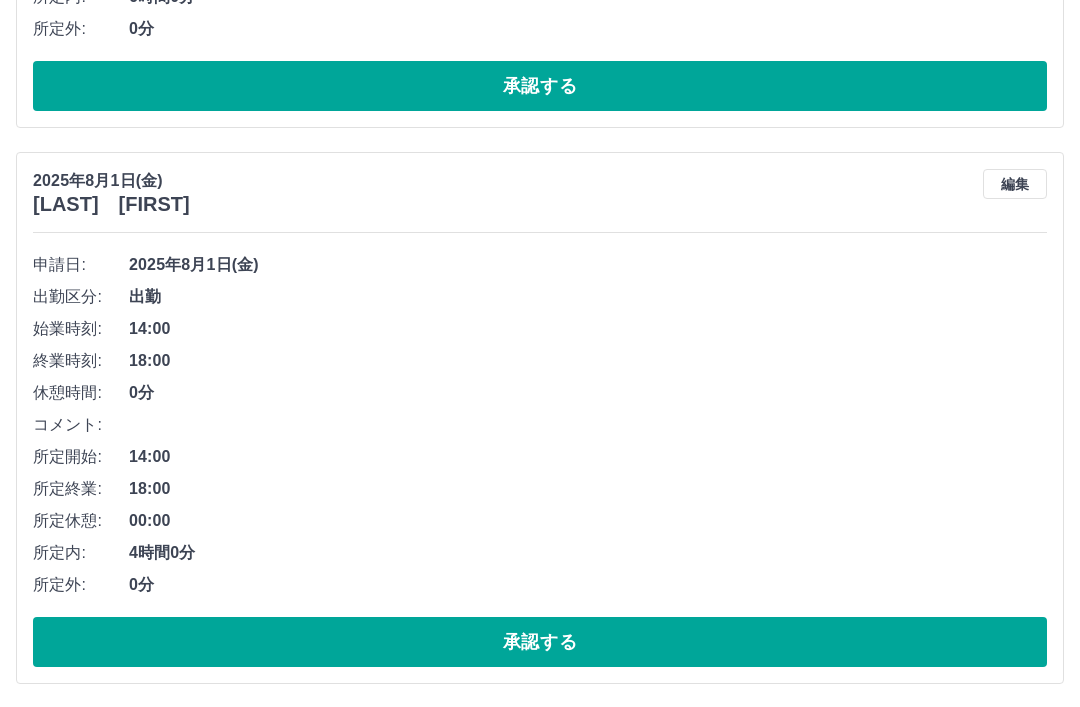 click on "承認する" at bounding box center (540, 642) 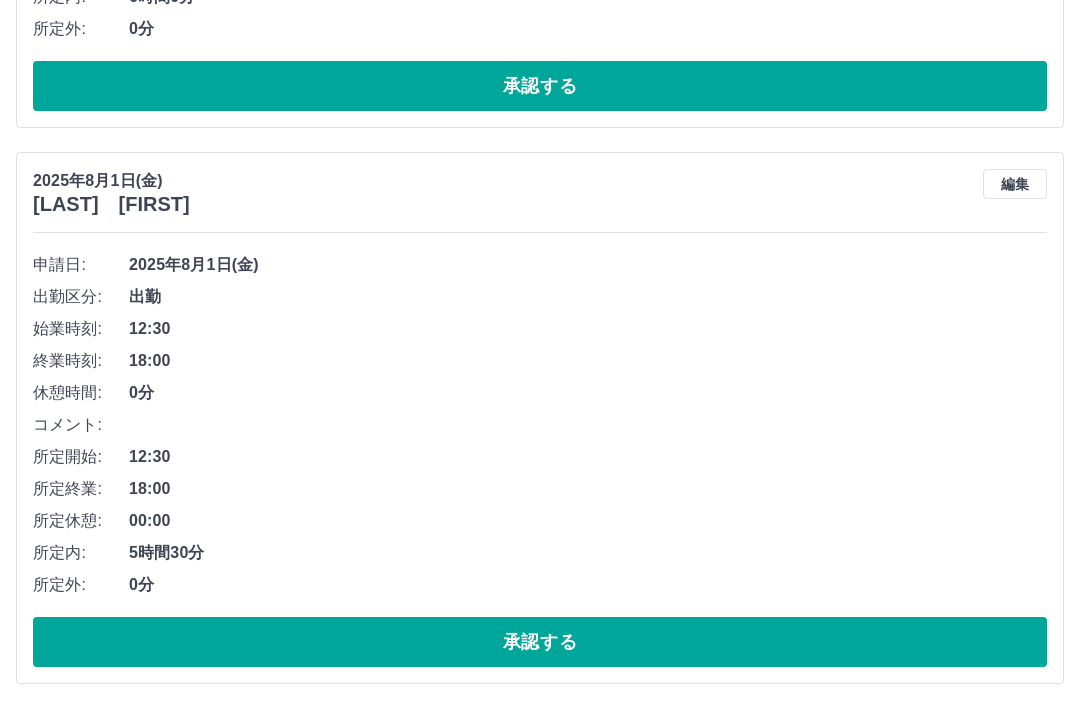 click on "承認する" at bounding box center [540, 642] 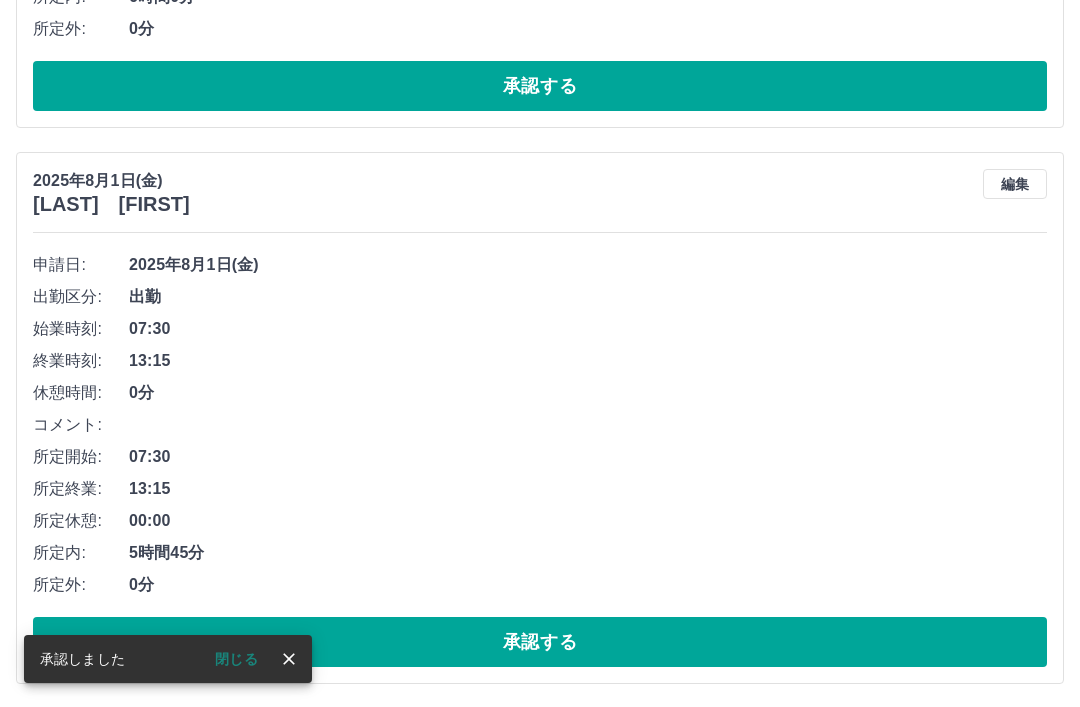 click on "承認する" at bounding box center (540, 642) 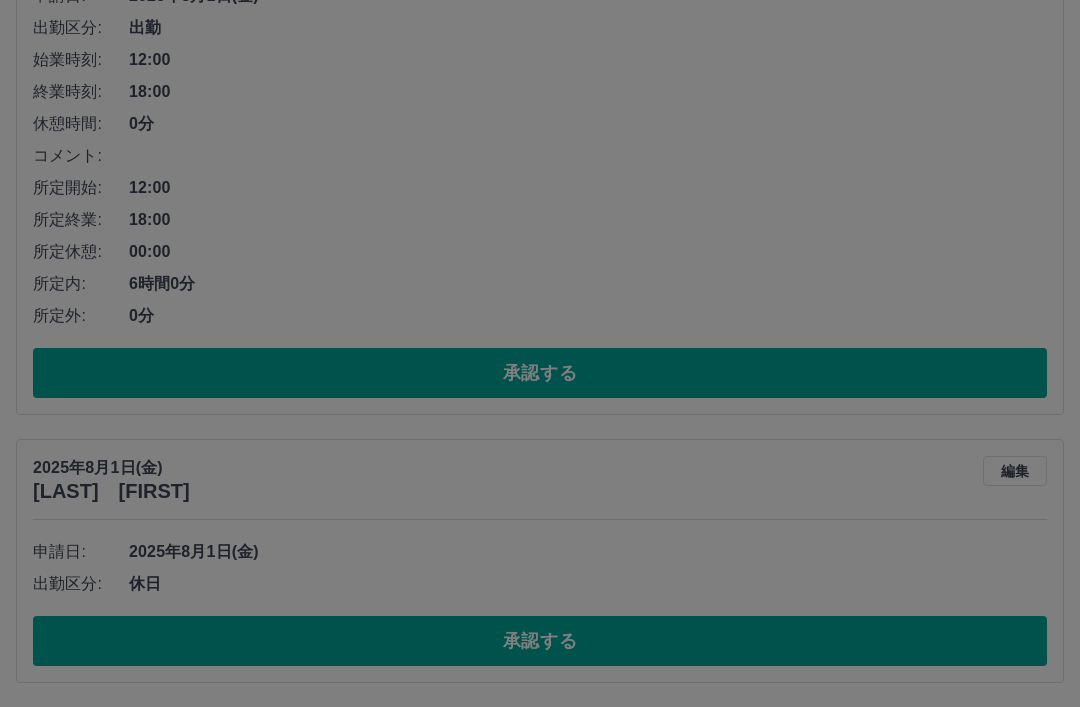 scroll, scrollTop: 11038, scrollLeft: 0, axis: vertical 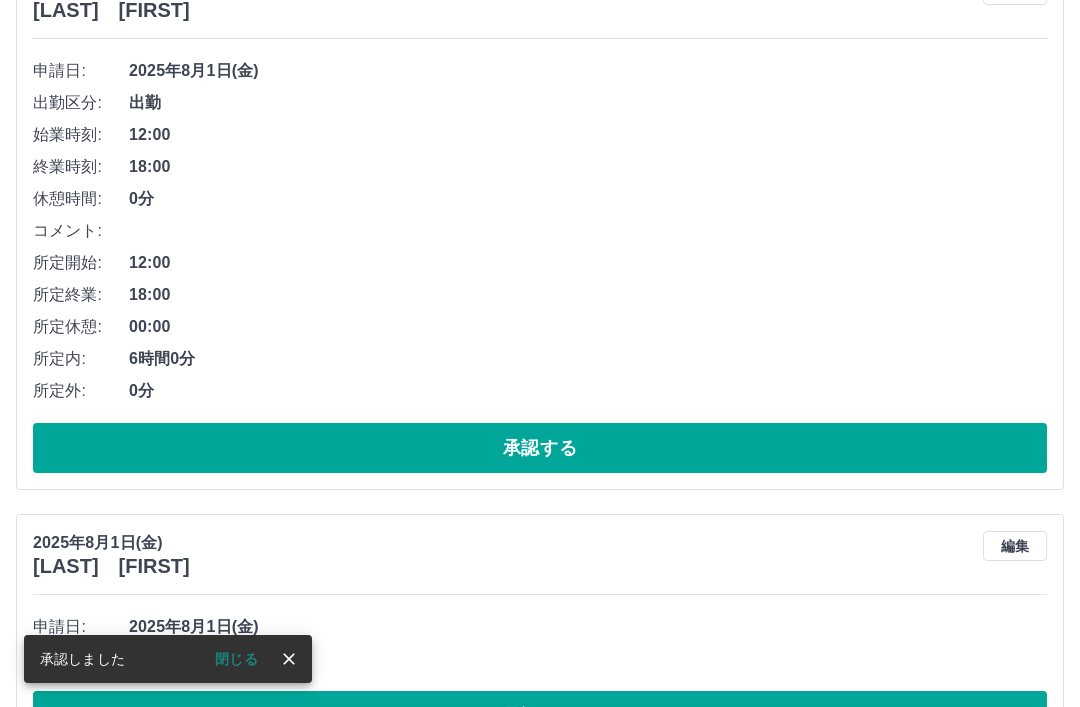 click on "承認する" at bounding box center [540, 716] 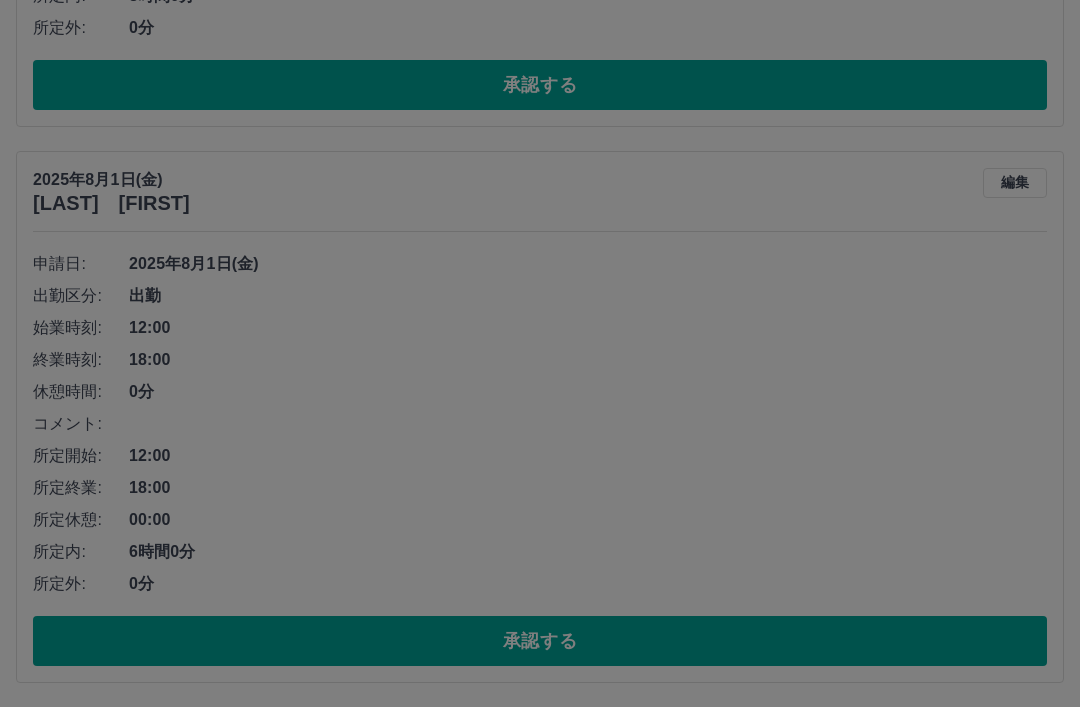 scroll, scrollTop: 10770, scrollLeft: 0, axis: vertical 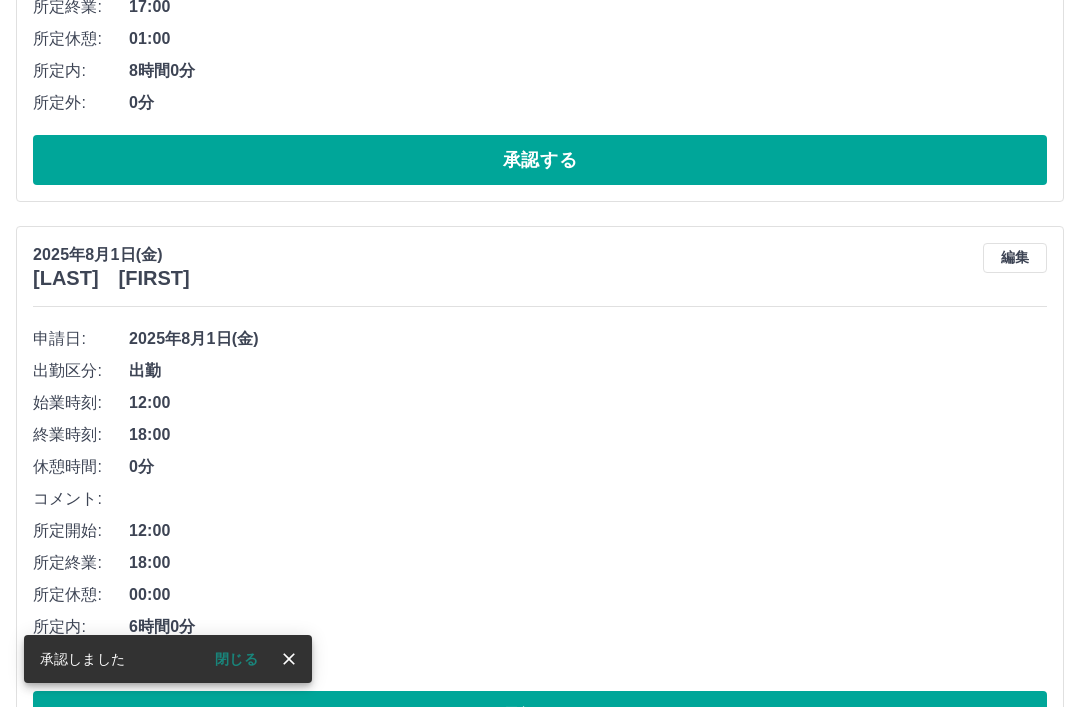 click on "承認する" at bounding box center (540, 716) 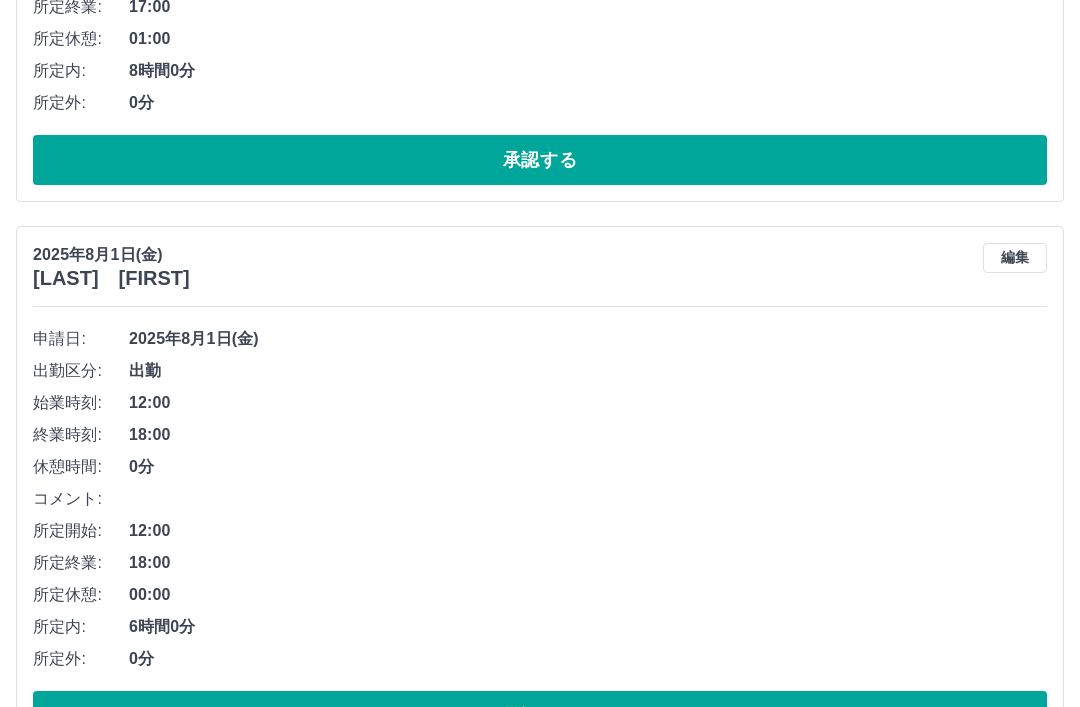 click on "承認する" at bounding box center [540, 716] 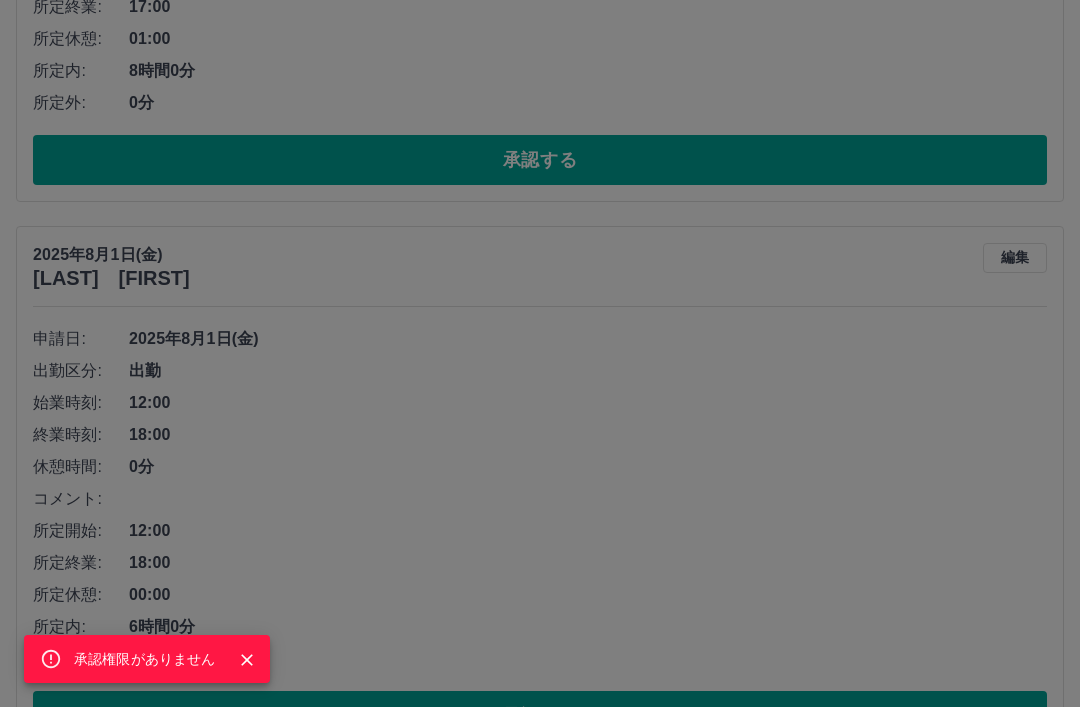 click 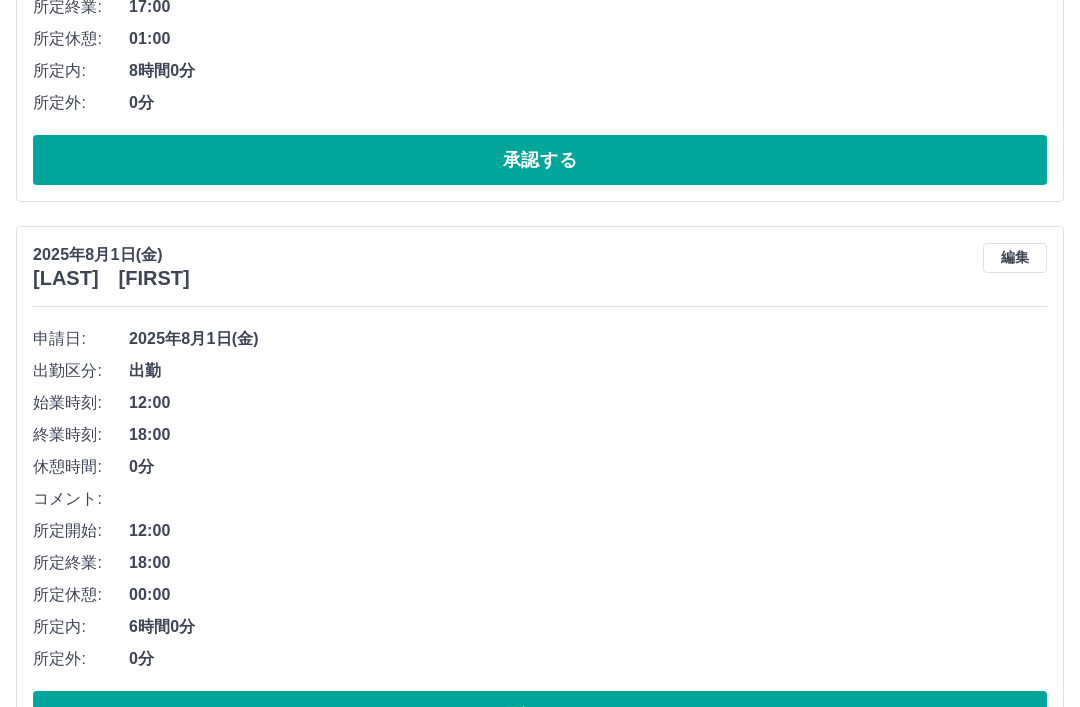 click on "承認する" at bounding box center (540, 716) 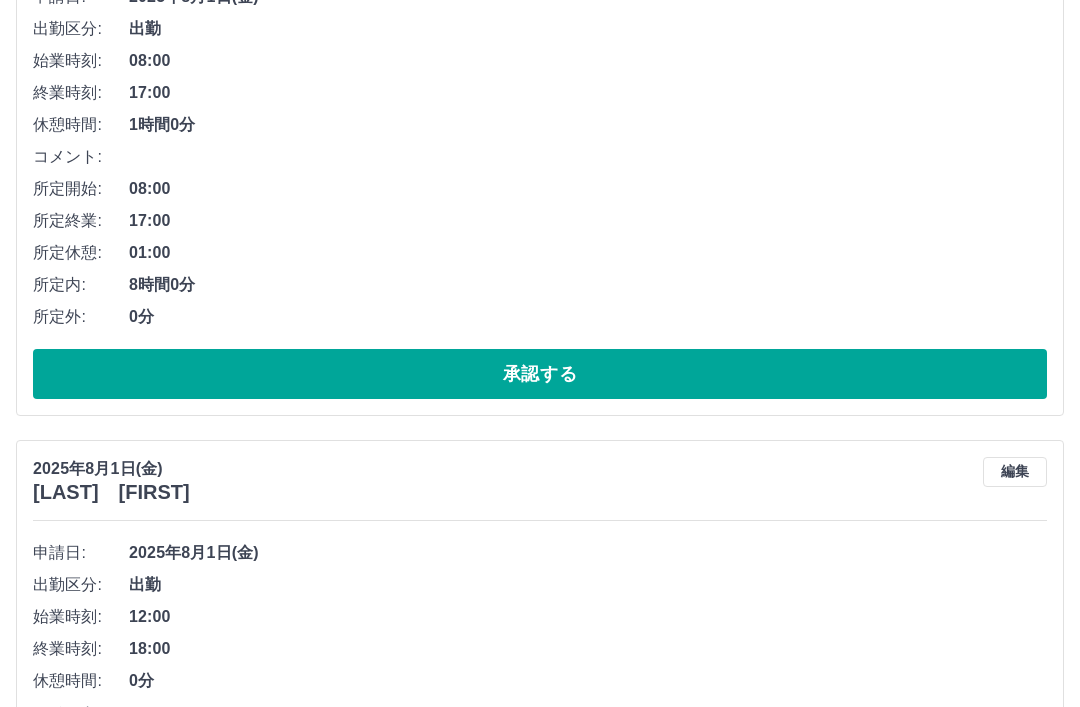 scroll, scrollTop: 10654, scrollLeft: 0, axis: vertical 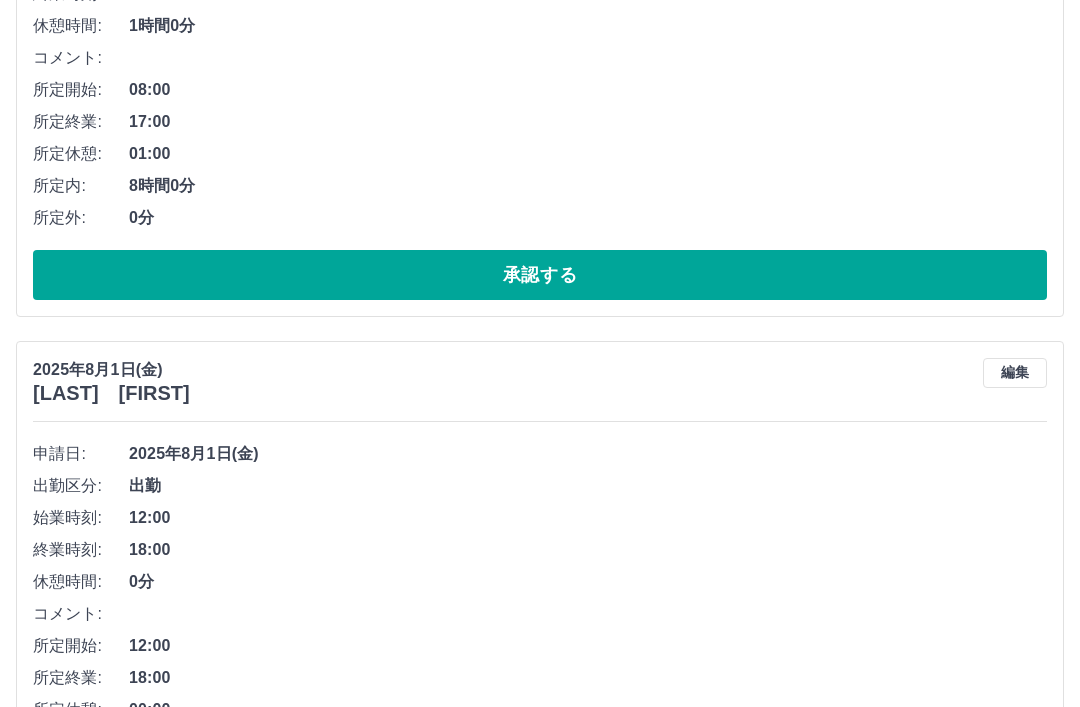 click on "編集" at bounding box center [1015, 374] 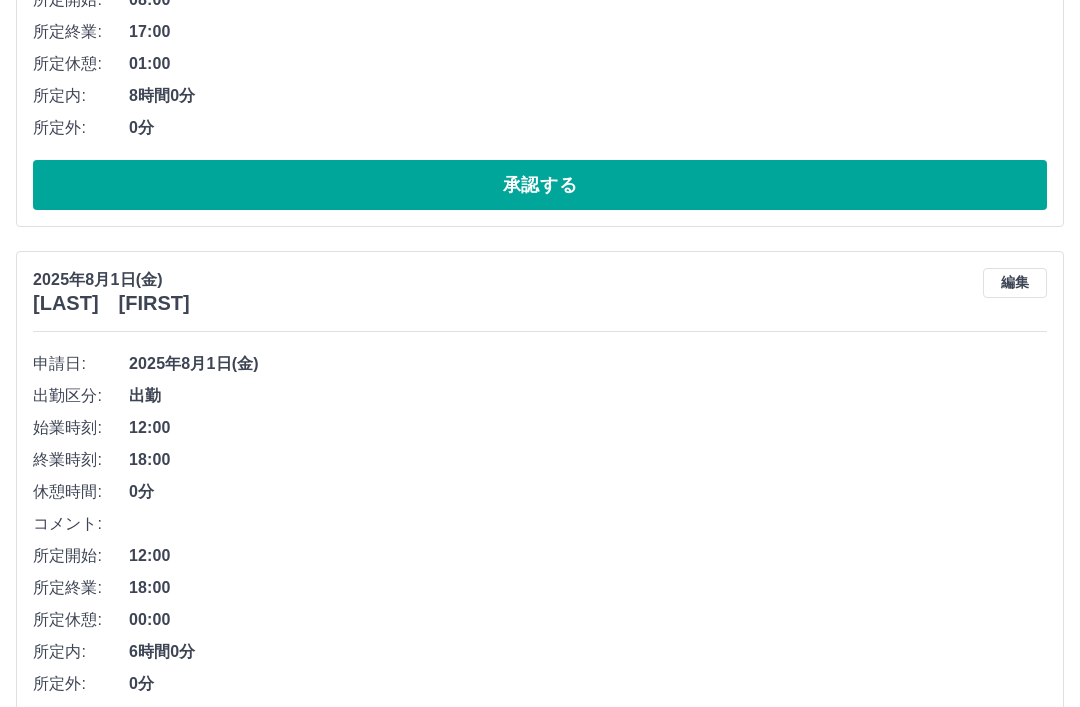 scroll, scrollTop: 10770, scrollLeft: 0, axis: vertical 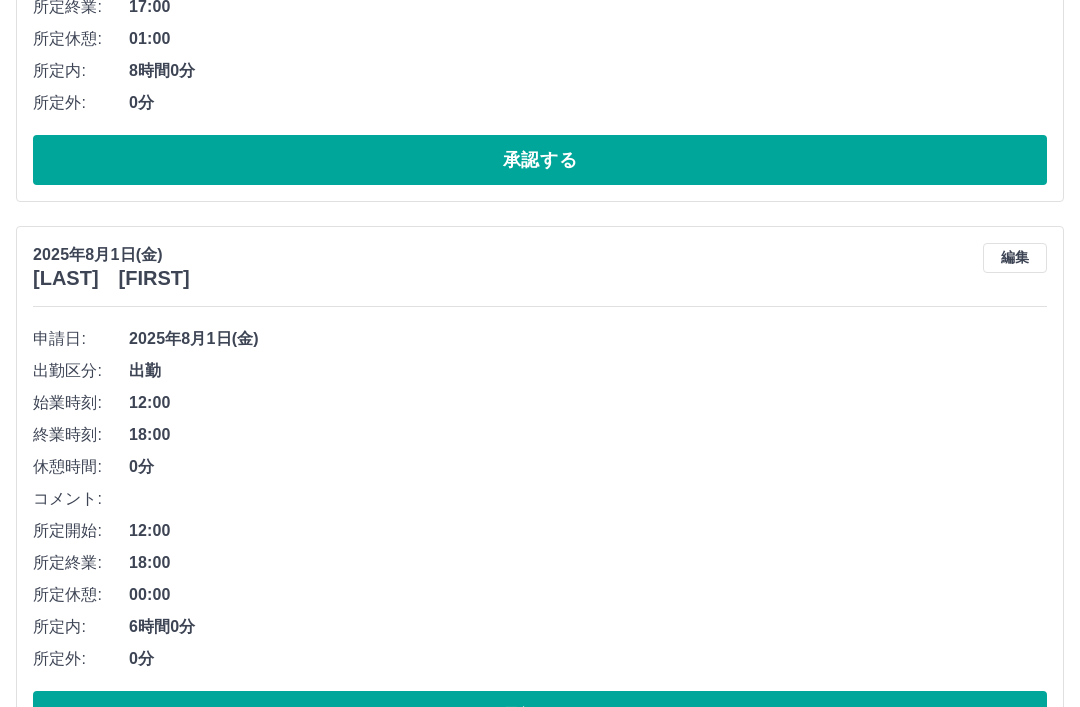 click on "承認する" at bounding box center [540, 716] 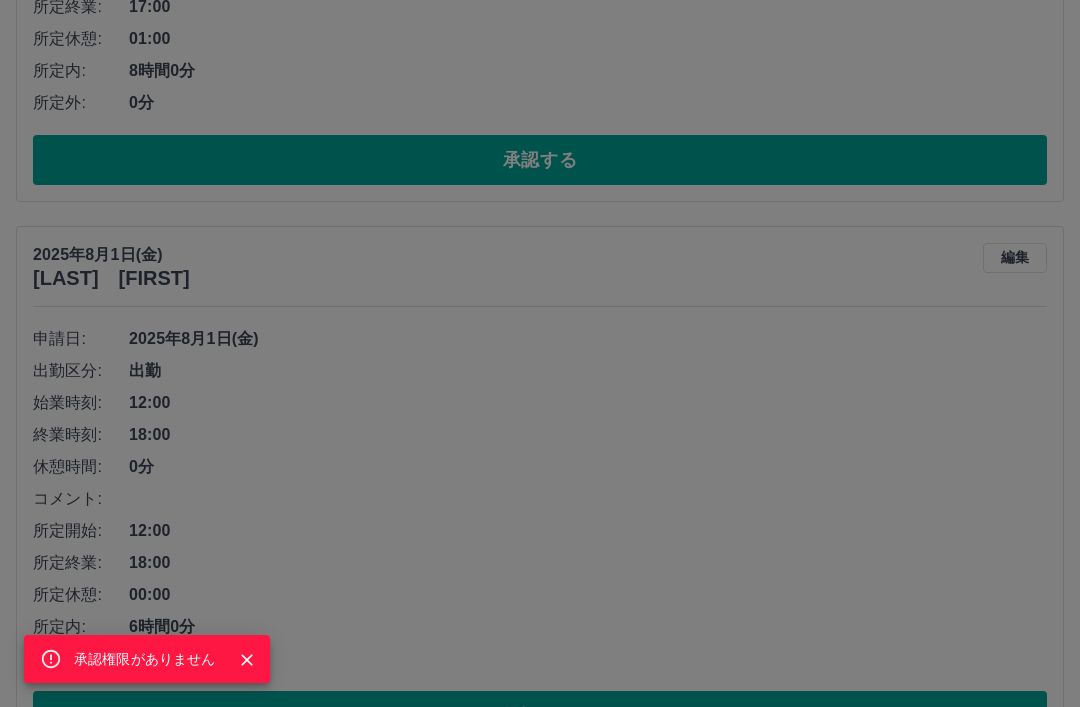 click at bounding box center (239, 659) 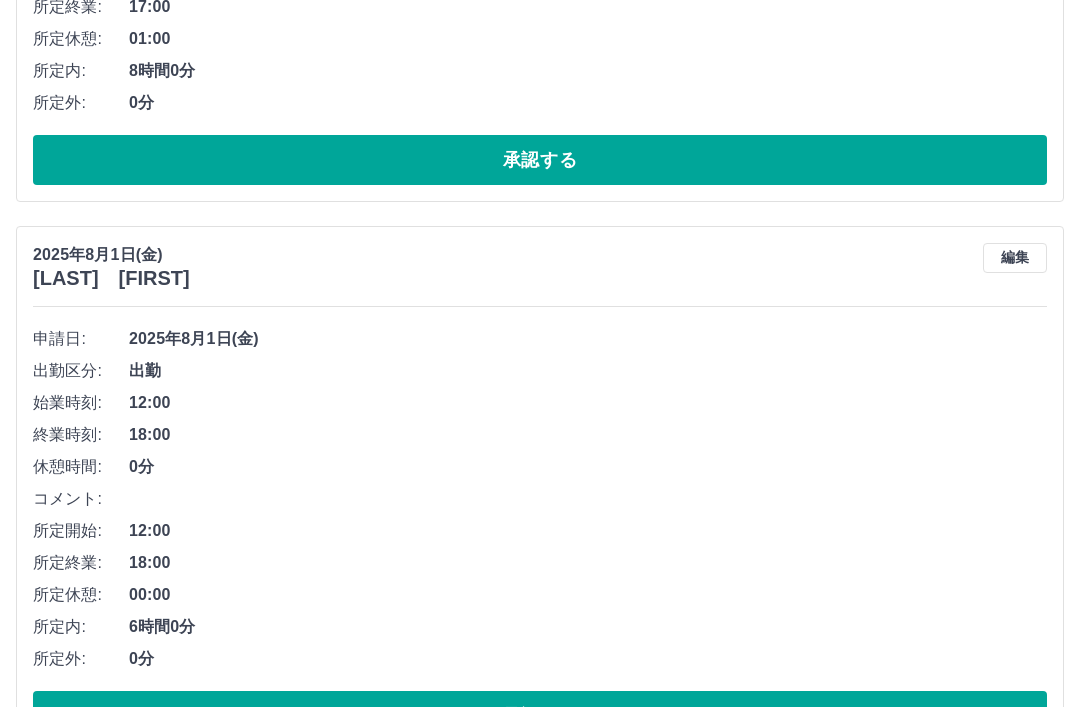 click on "編集" at bounding box center [1015, 258] 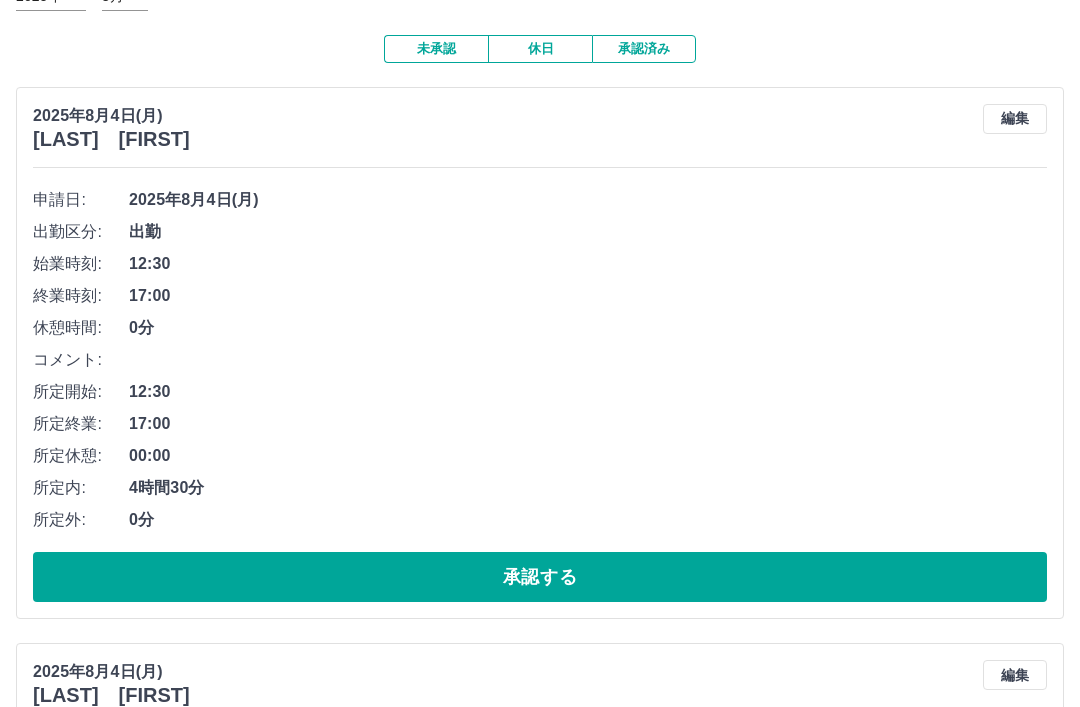scroll, scrollTop: 0, scrollLeft: 0, axis: both 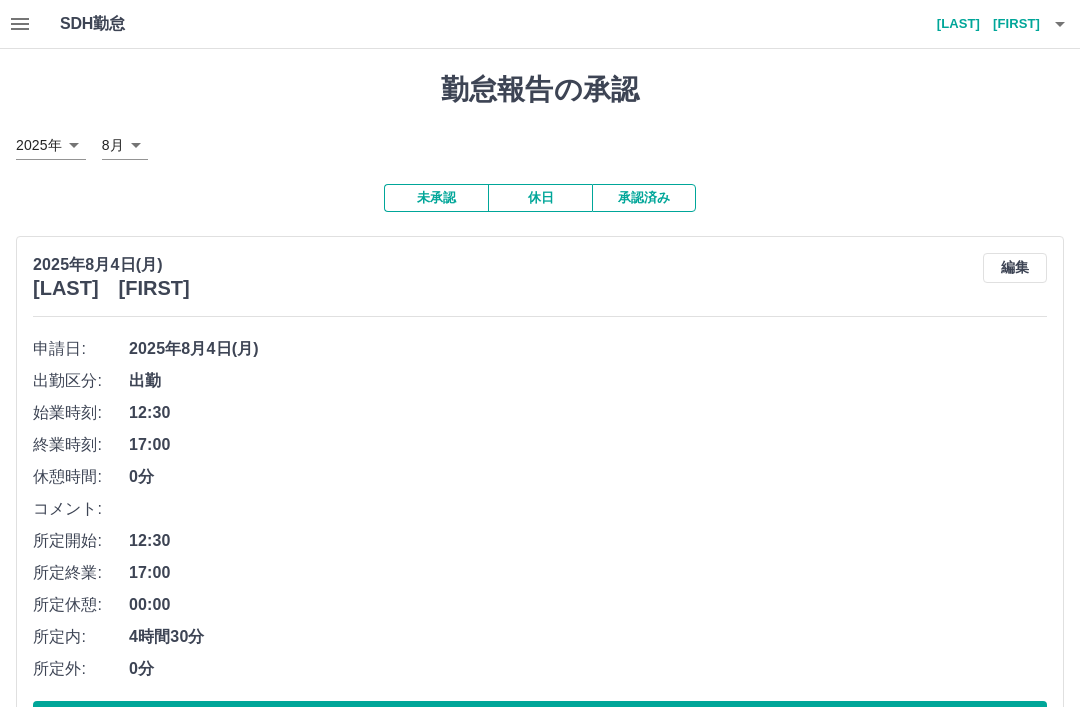 click on "承認済み" at bounding box center [644, 198] 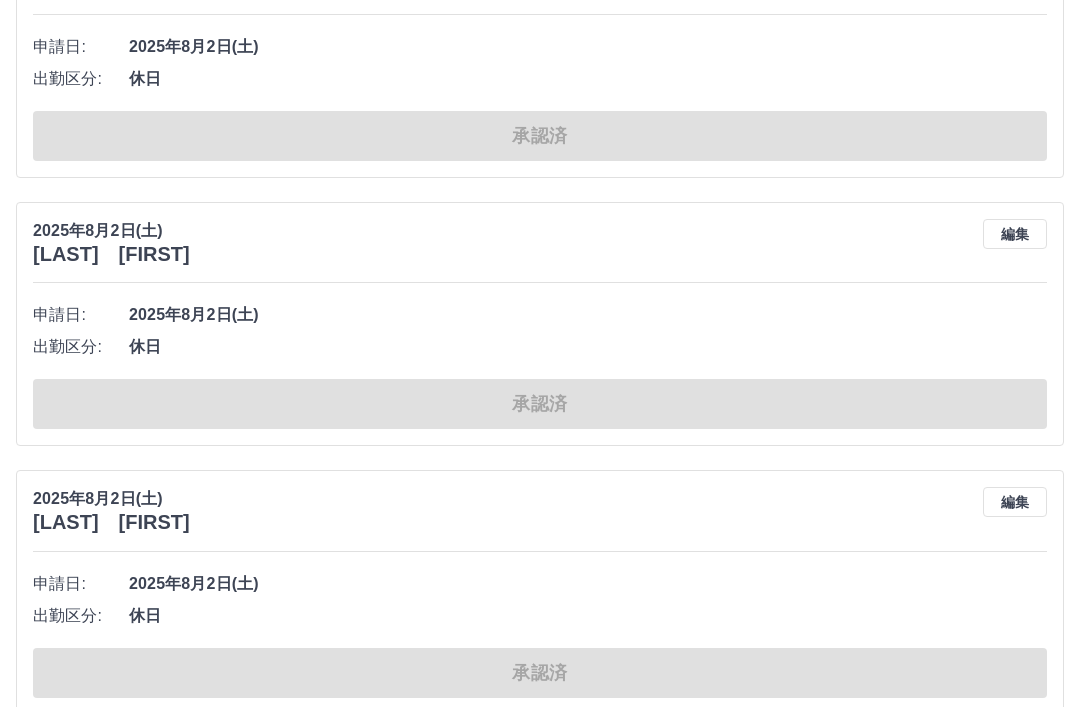 scroll, scrollTop: 3829, scrollLeft: 0, axis: vertical 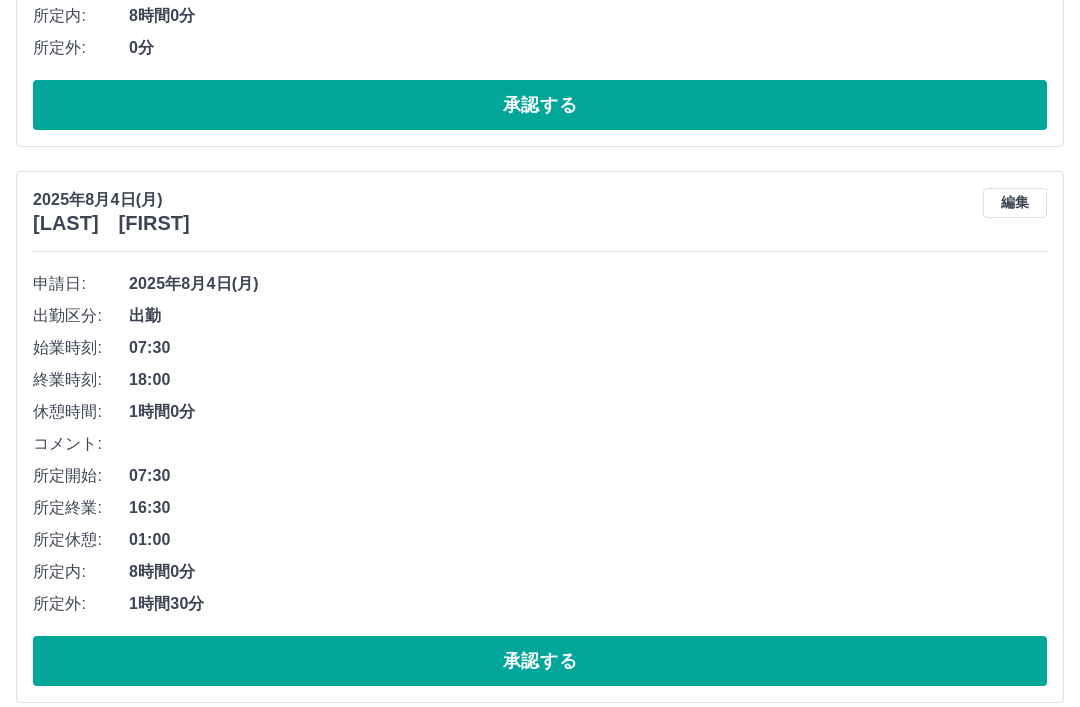 click on "1時間30分" at bounding box center [588, 604] 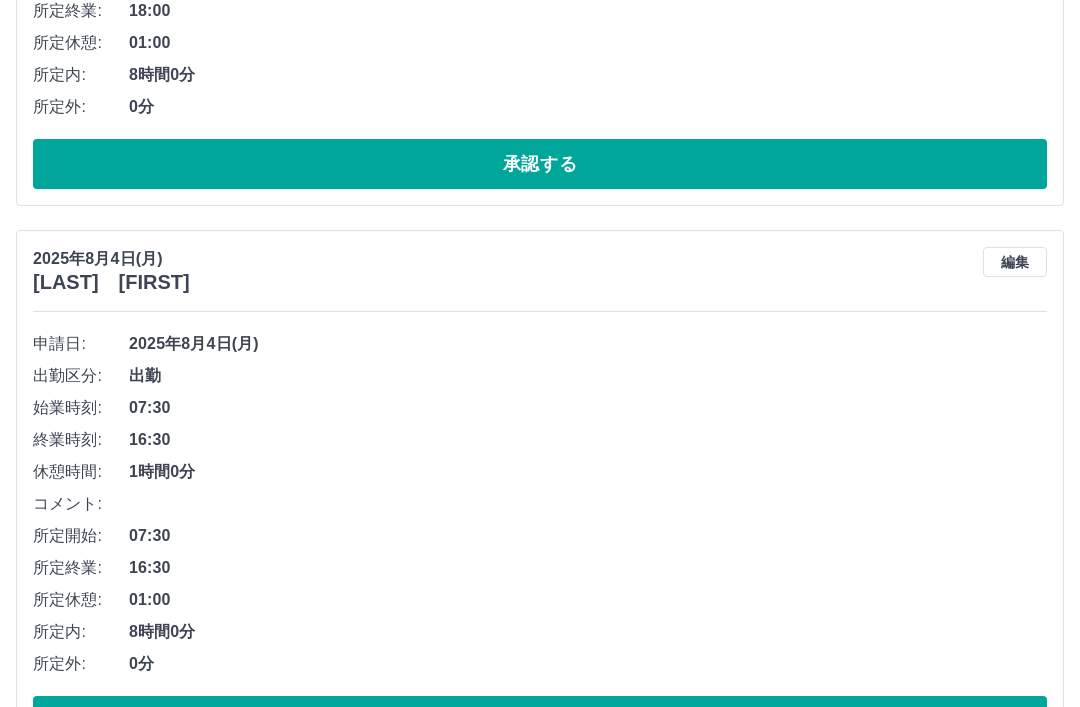 scroll, scrollTop: 2785, scrollLeft: 0, axis: vertical 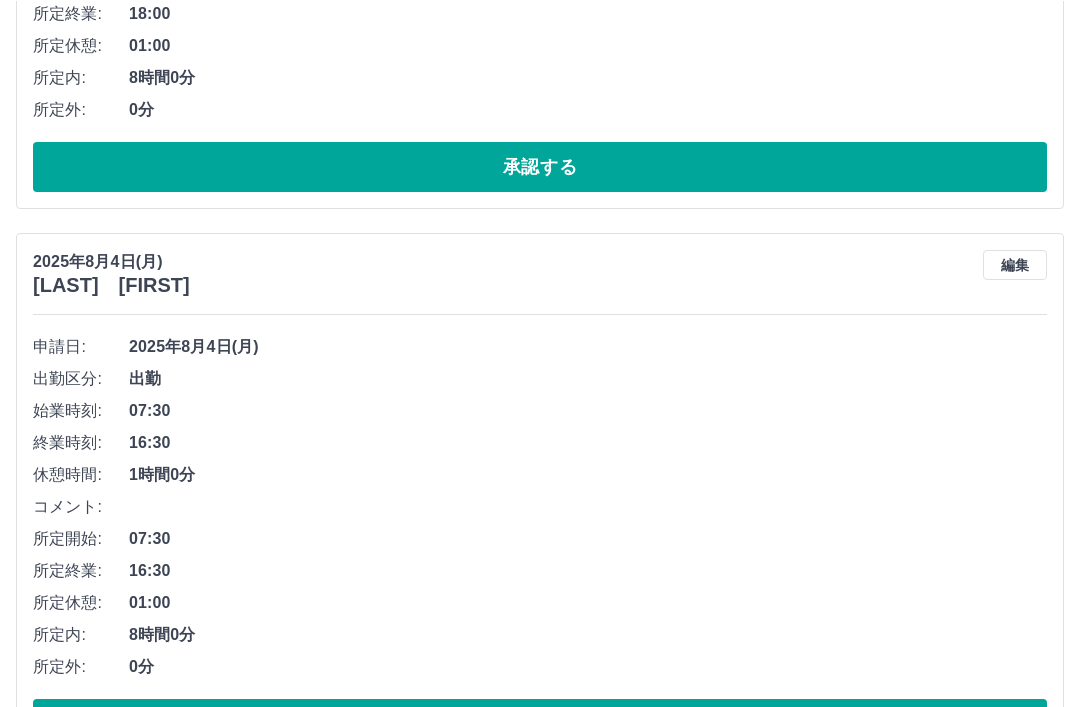 click on "8時間0分" at bounding box center (588, 634) 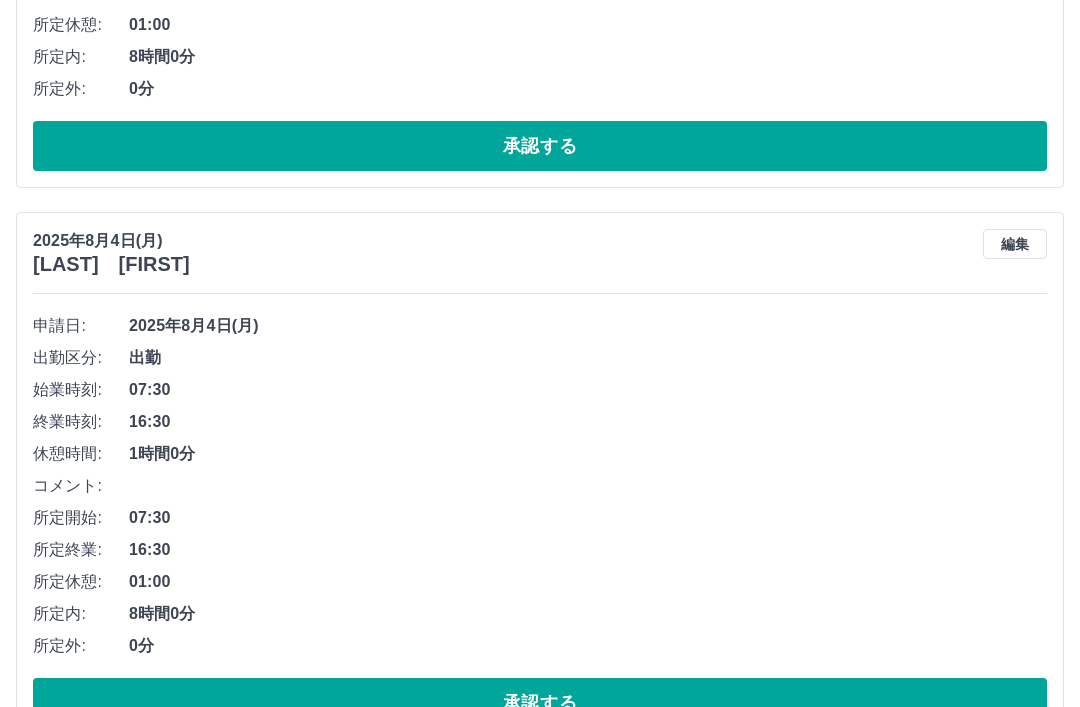 scroll, scrollTop: 2815, scrollLeft: 0, axis: vertical 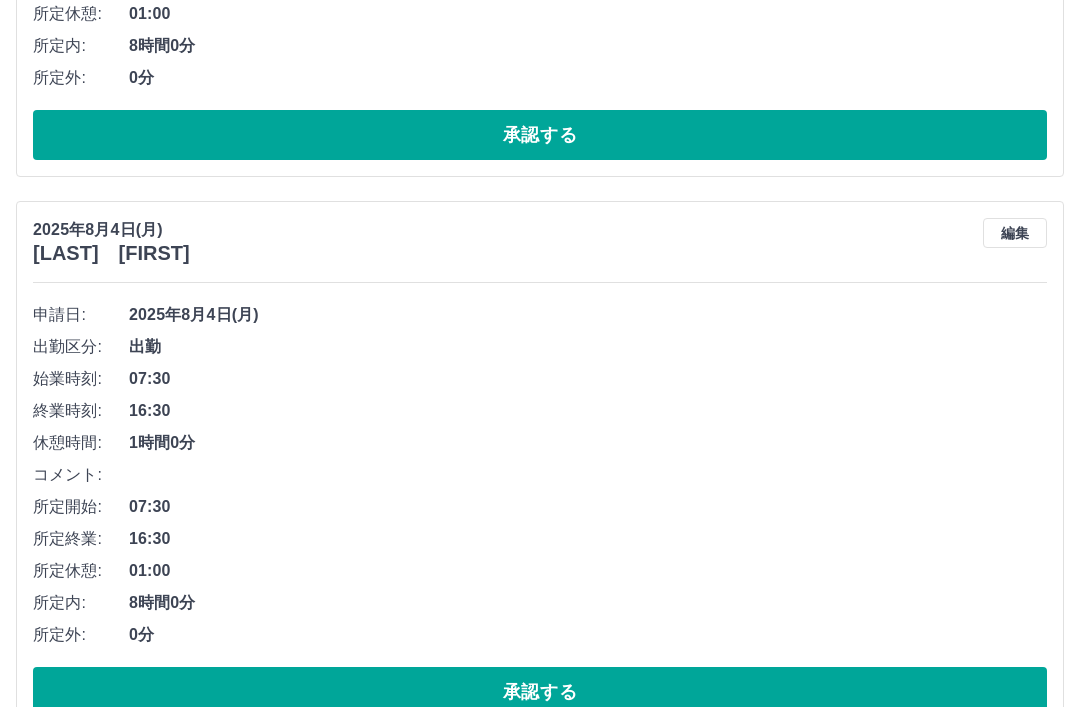 click on "8時間0分" at bounding box center [588, 604] 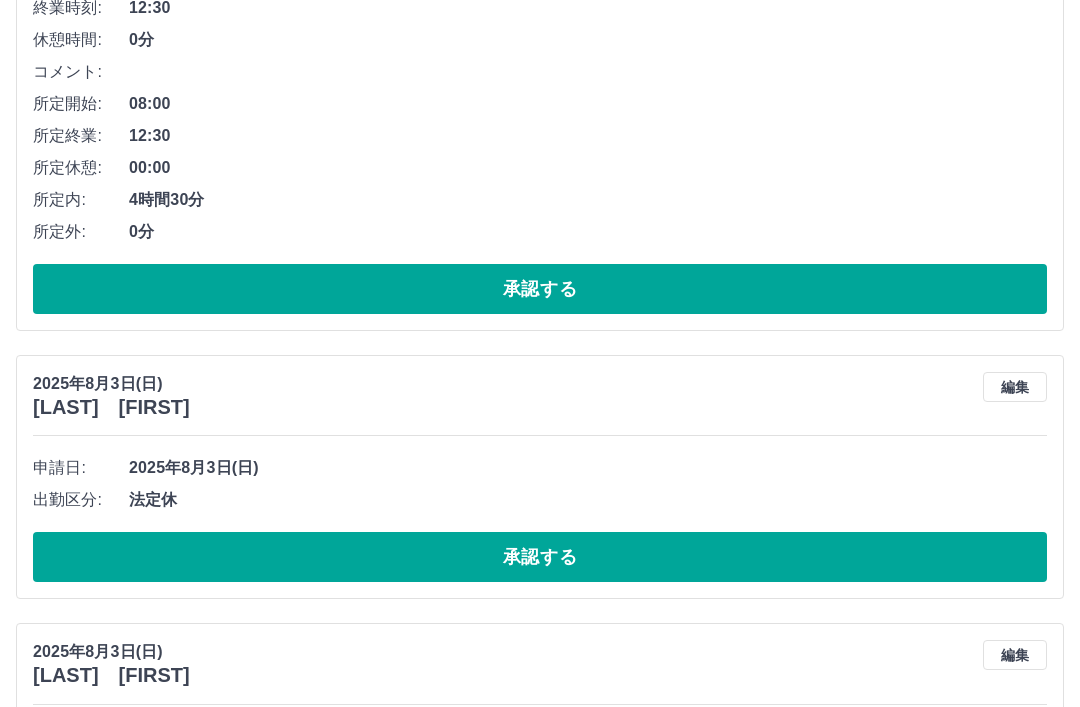 scroll, scrollTop: 3775, scrollLeft: 0, axis: vertical 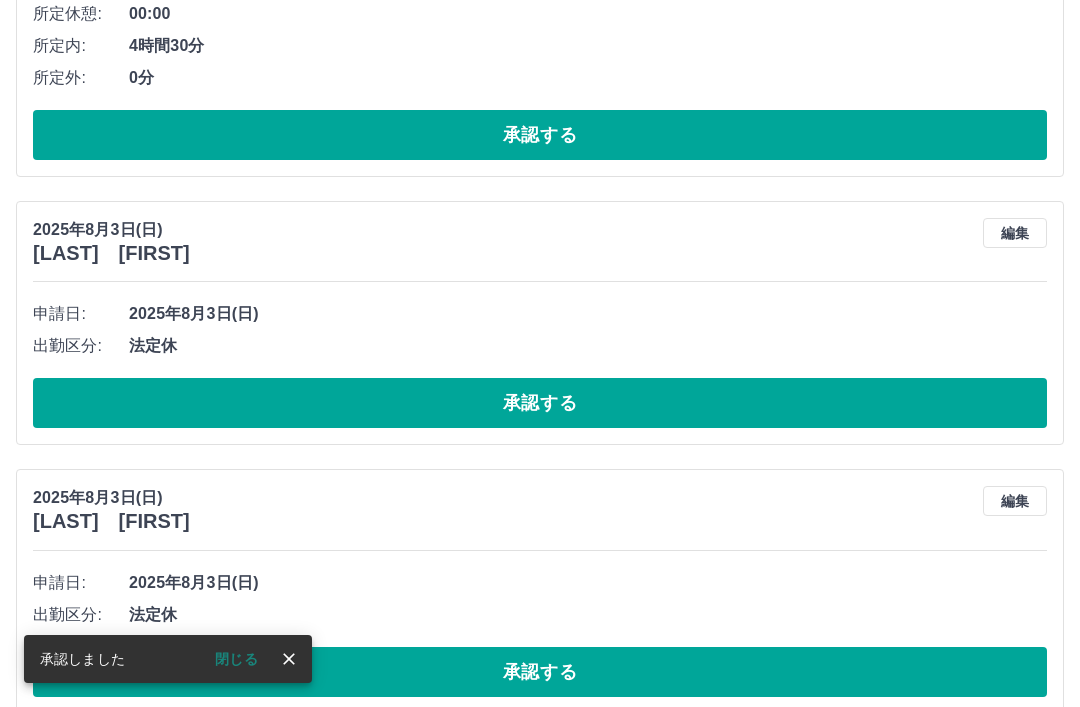 click on "承認する" at bounding box center (540, 672) 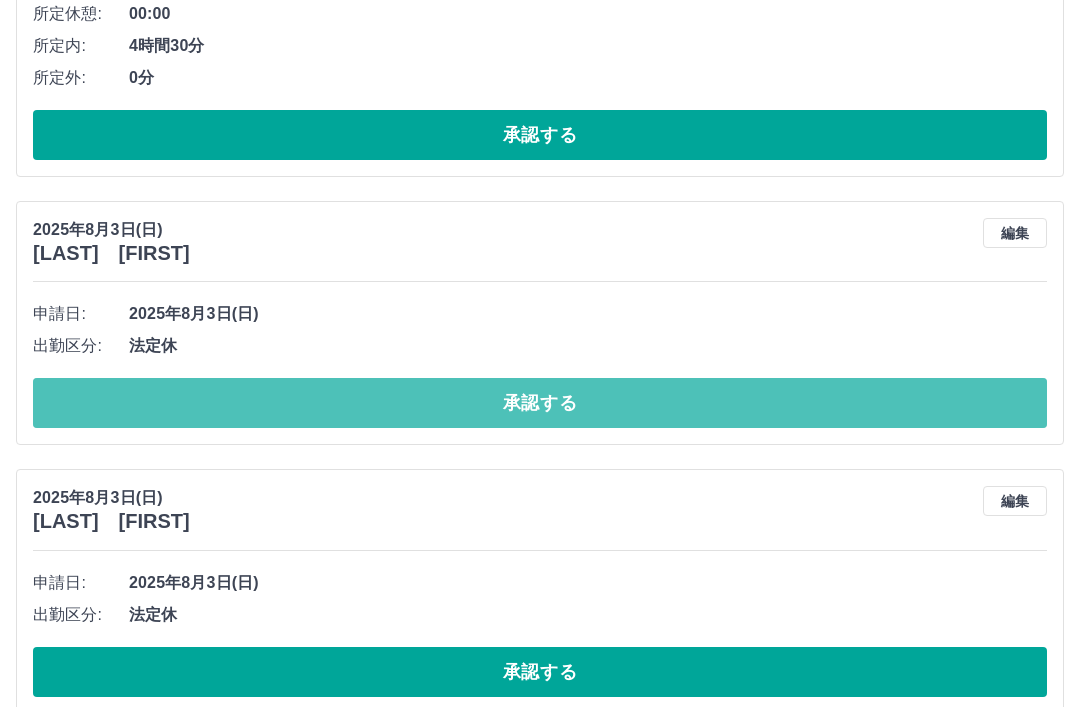 click on "承認する" at bounding box center [540, 403] 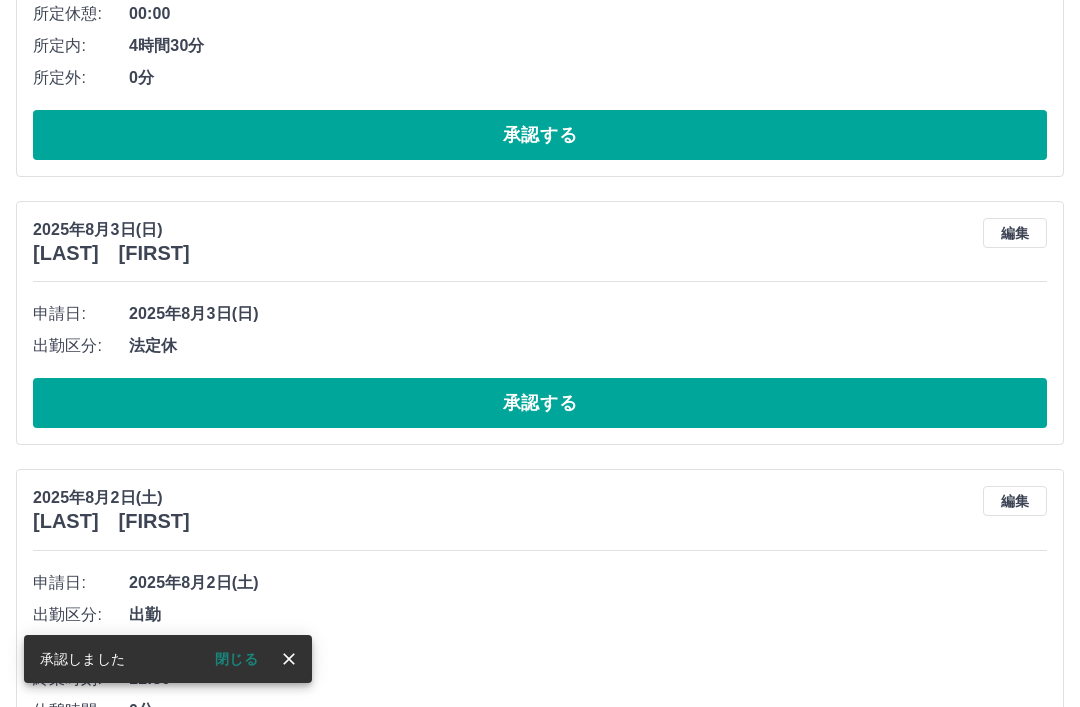 click on "承認する" at bounding box center (540, 403) 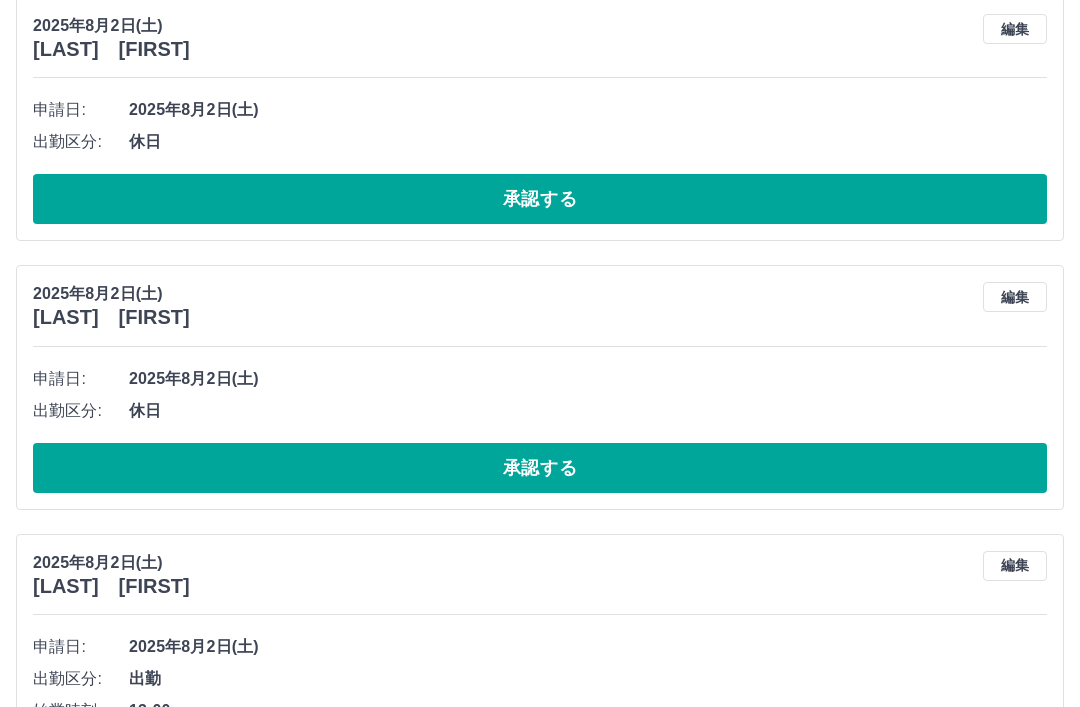 scroll, scrollTop: 5802, scrollLeft: 0, axis: vertical 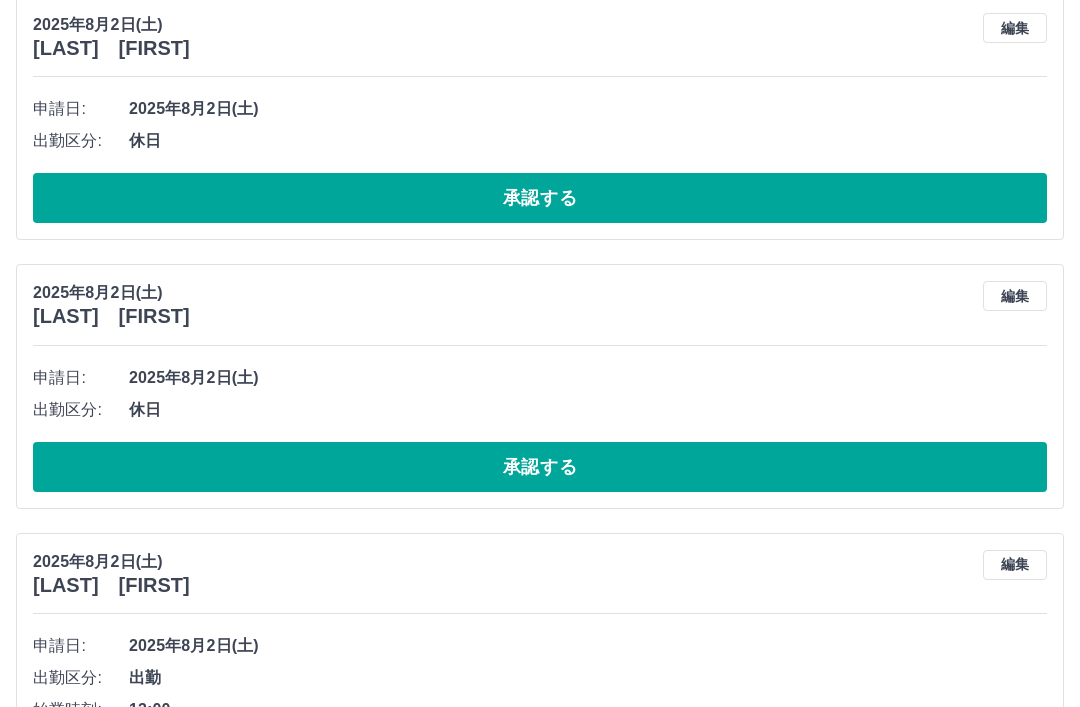 click on "承認する" at bounding box center (540, 468) 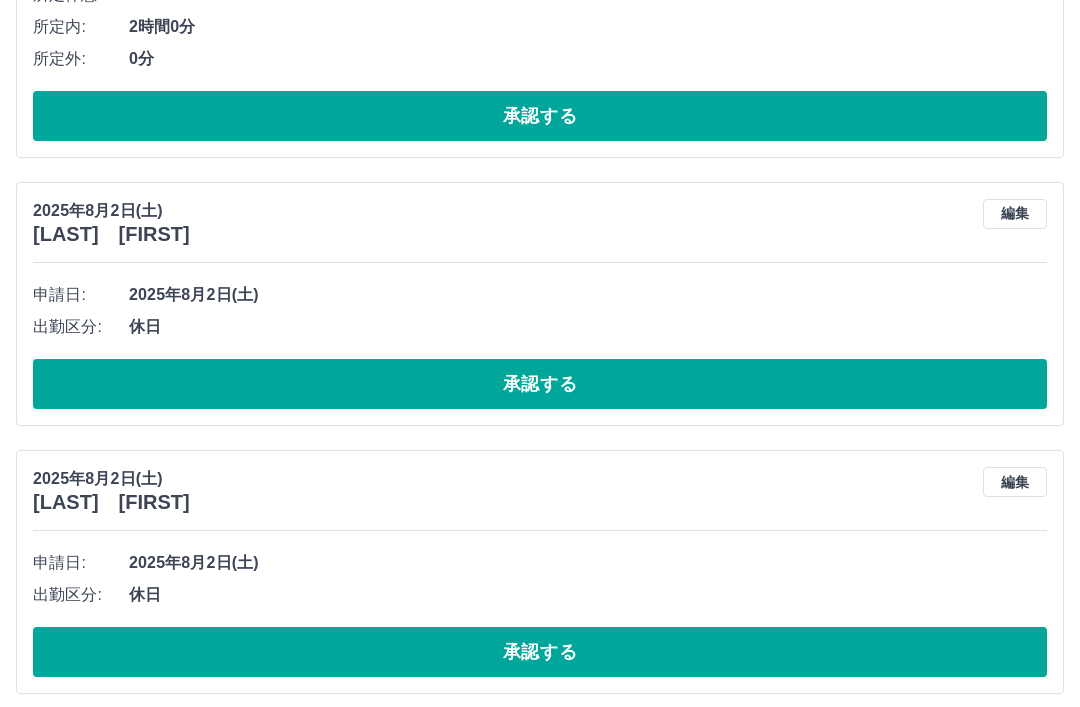 scroll, scrollTop: 6442, scrollLeft: 0, axis: vertical 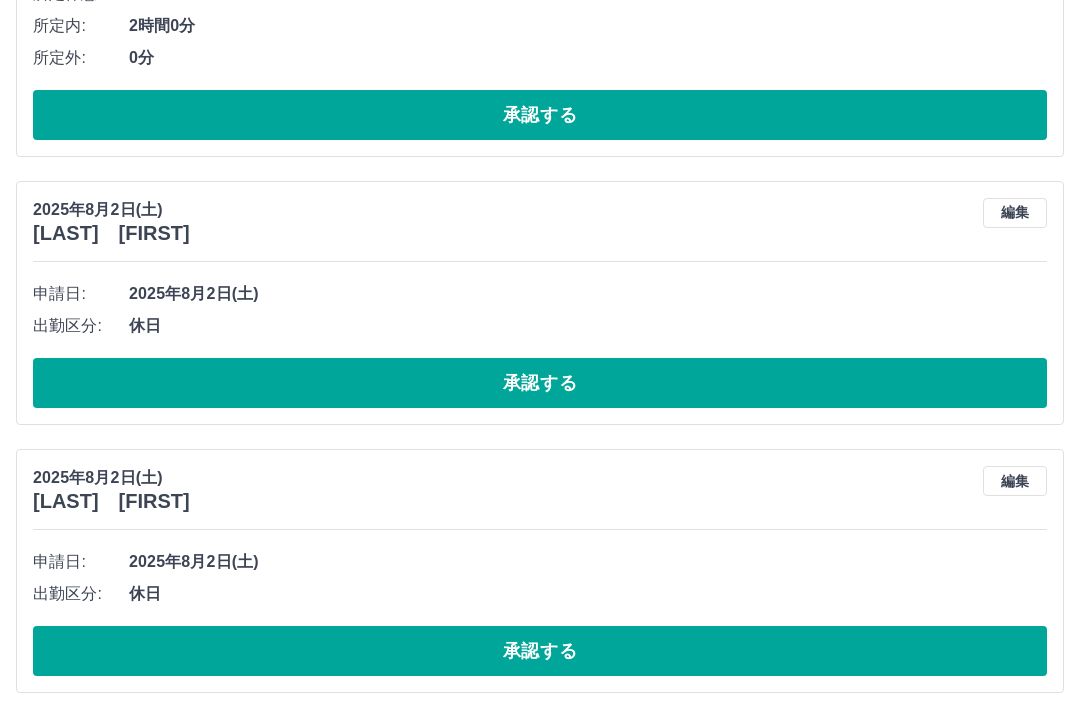 click on "承認する" at bounding box center (540, 652) 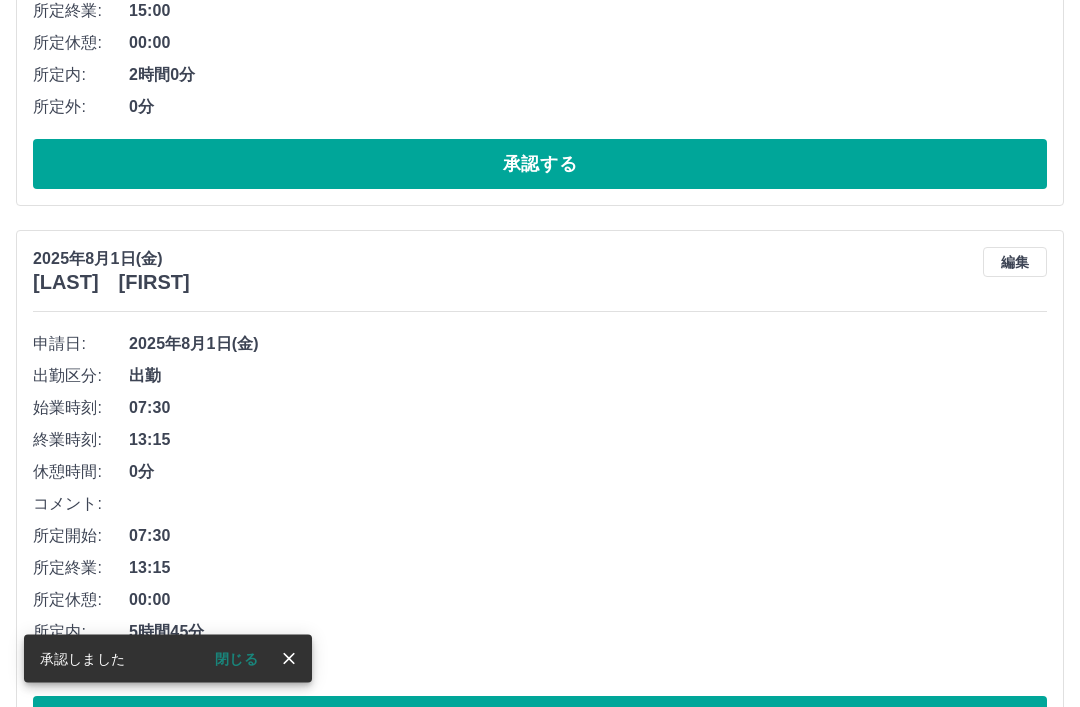 scroll, scrollTop: 7223, scrollLeft: 0, axis: vertical 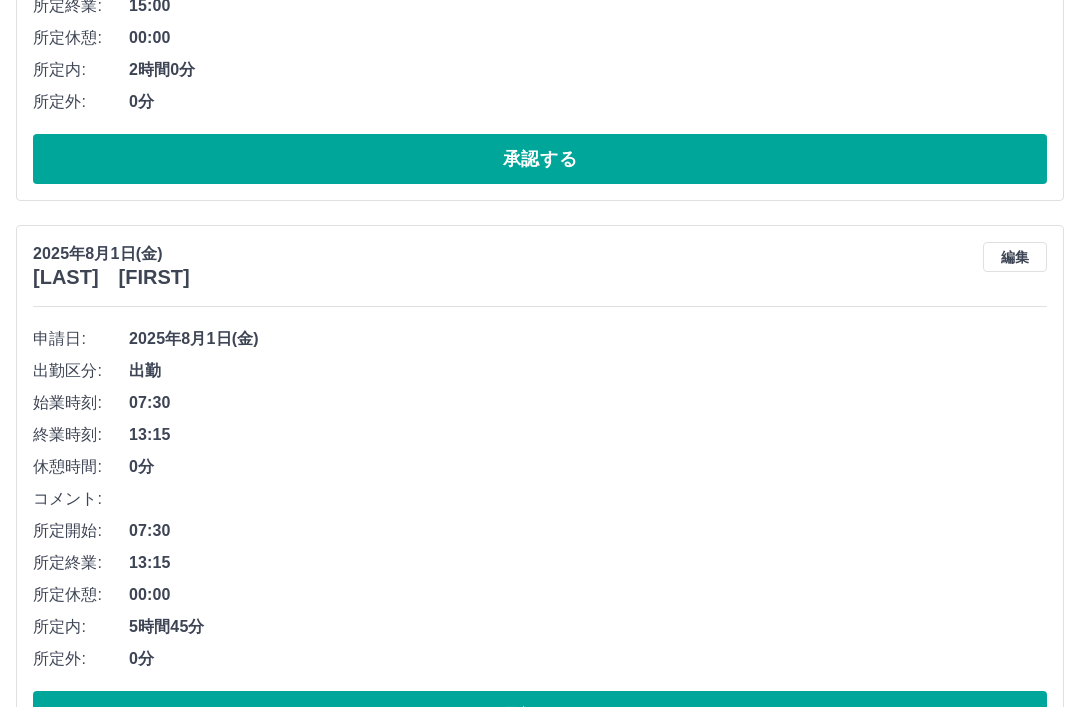 click on "承認する" at bounding box center (540, 716) 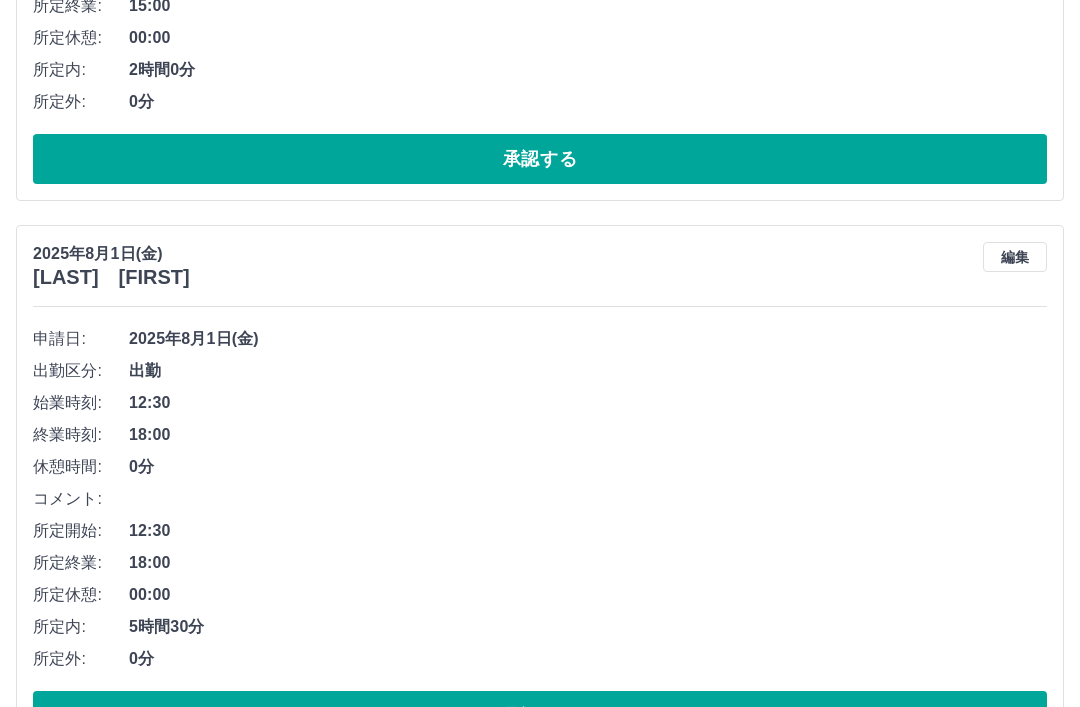 click on "承認する" at bounding box center [540, 716] 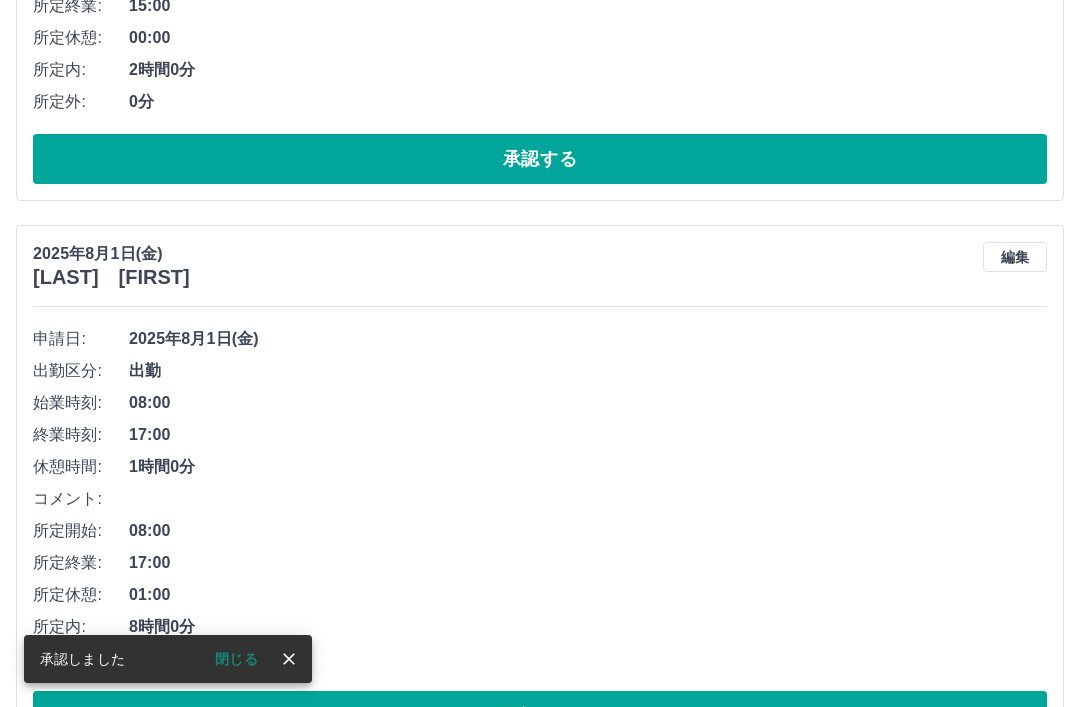 scroll, scrollTop: 7226, scrollLeft: 0, axis: vertical 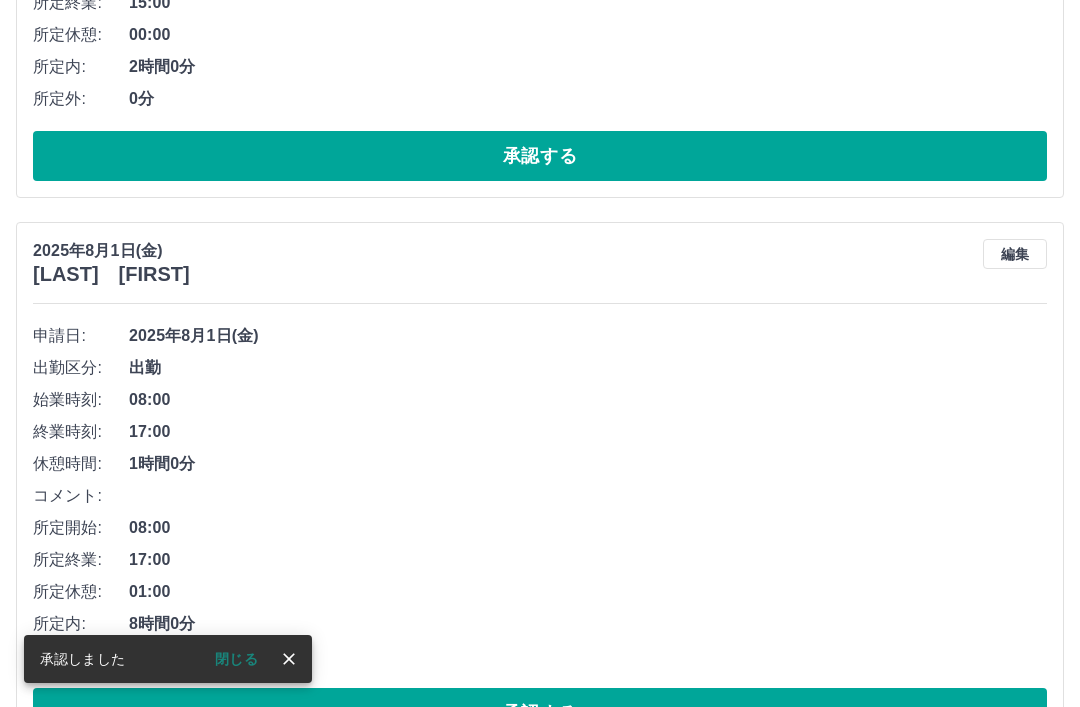 click on "承認する" at bounding box center [540, 713] 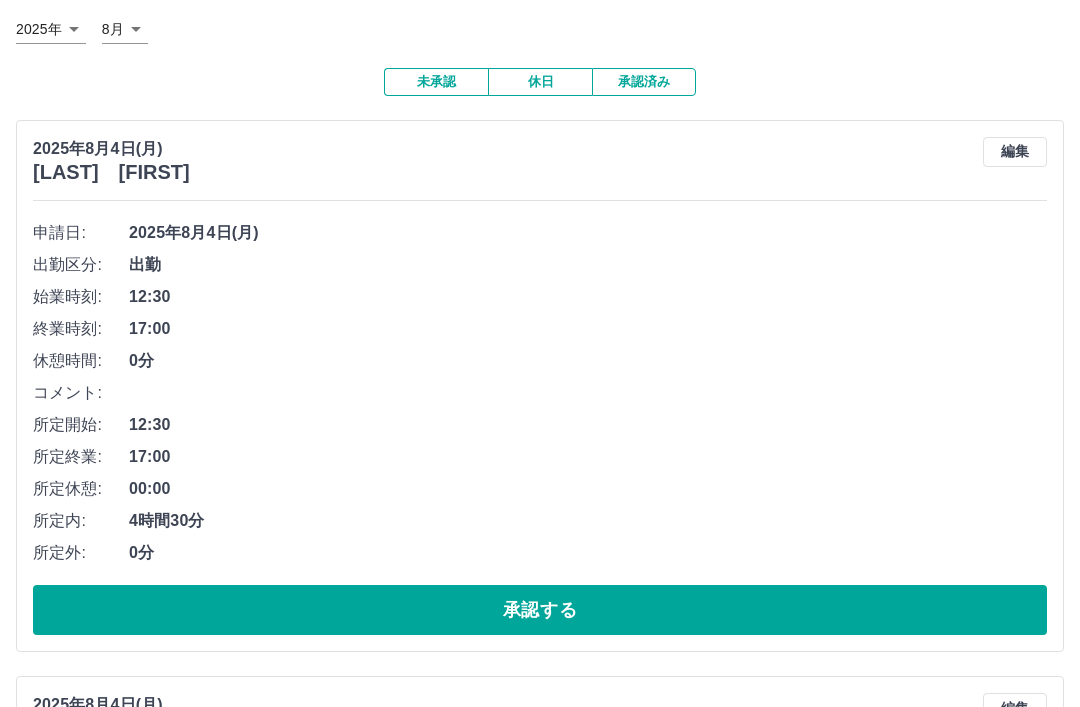 scroll, scrollTop: 0, scrollLeft: 0, axis: both 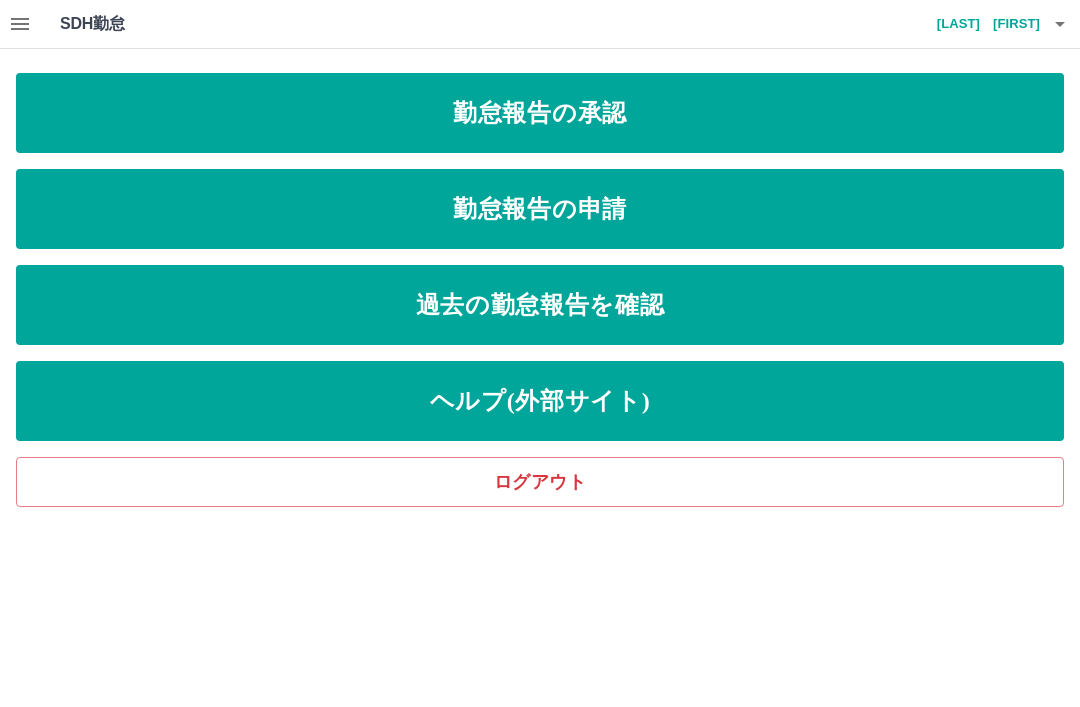 click on "過去の勤怠報告を確認" at bounding box center [540, 305] 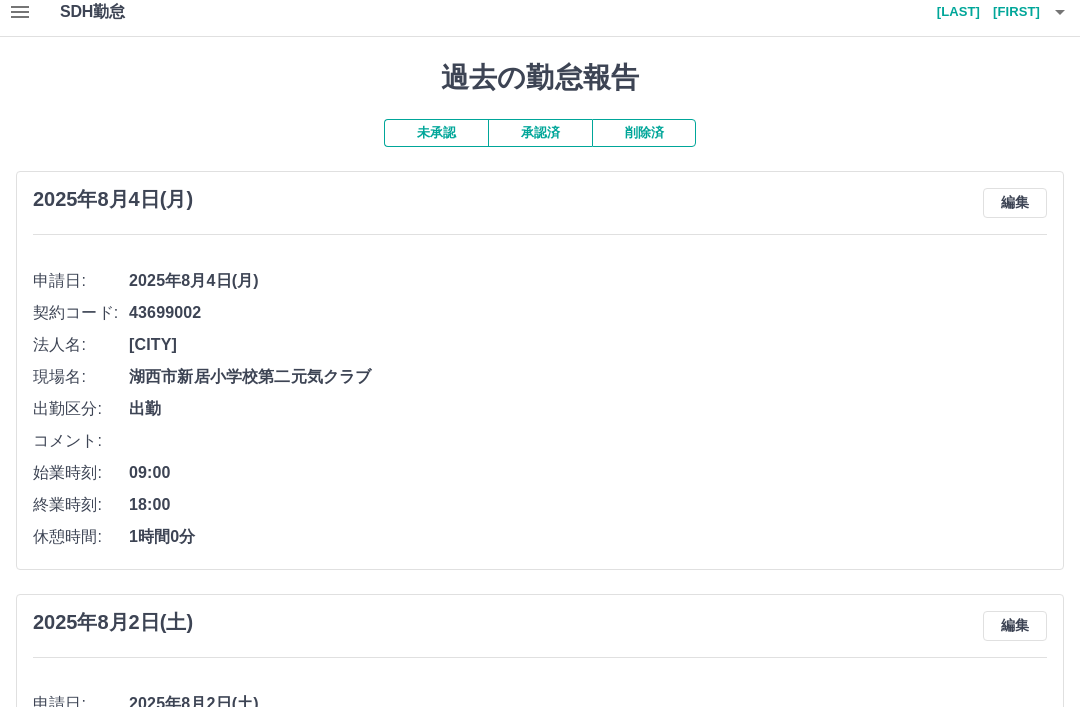 scroll, scrollTop: 0, scrollLeft: 0, axis: both 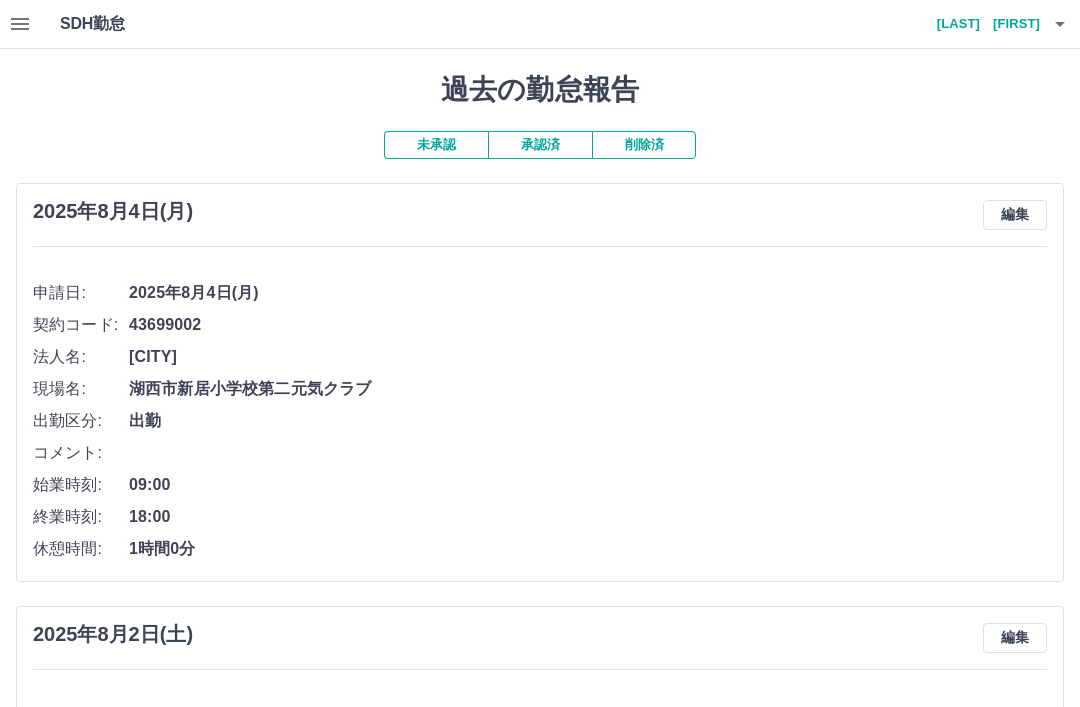 click on "承認済" at bounding box center [540, 145] 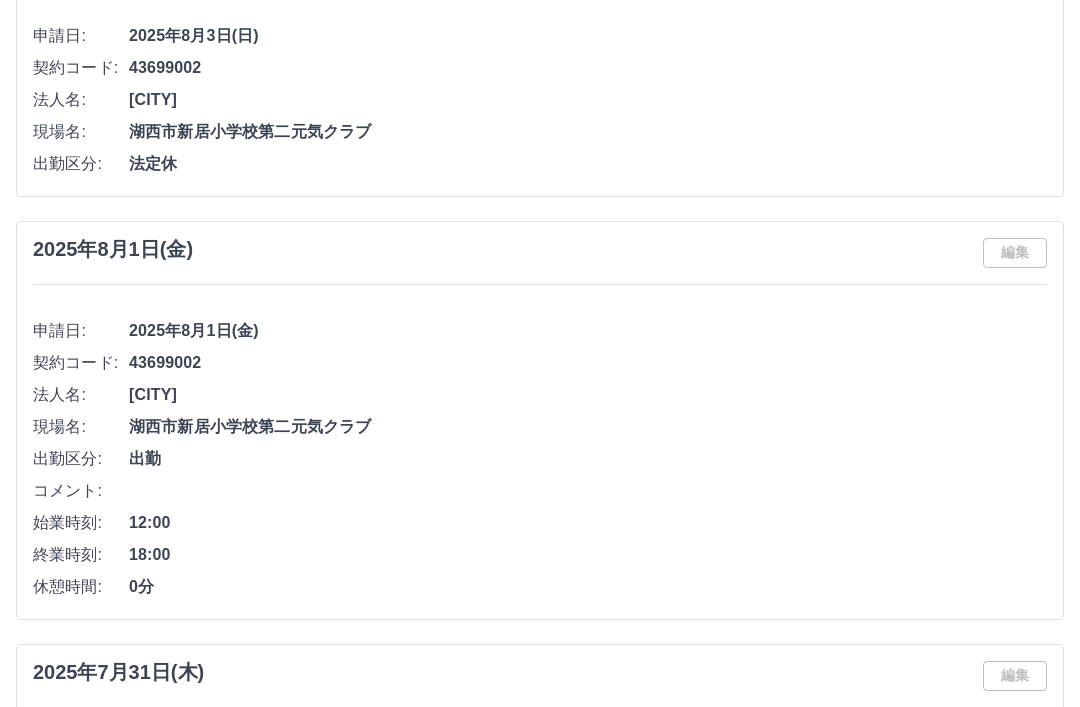 scroll, scrollTop: 0, scrollLeft: 0, axis: both 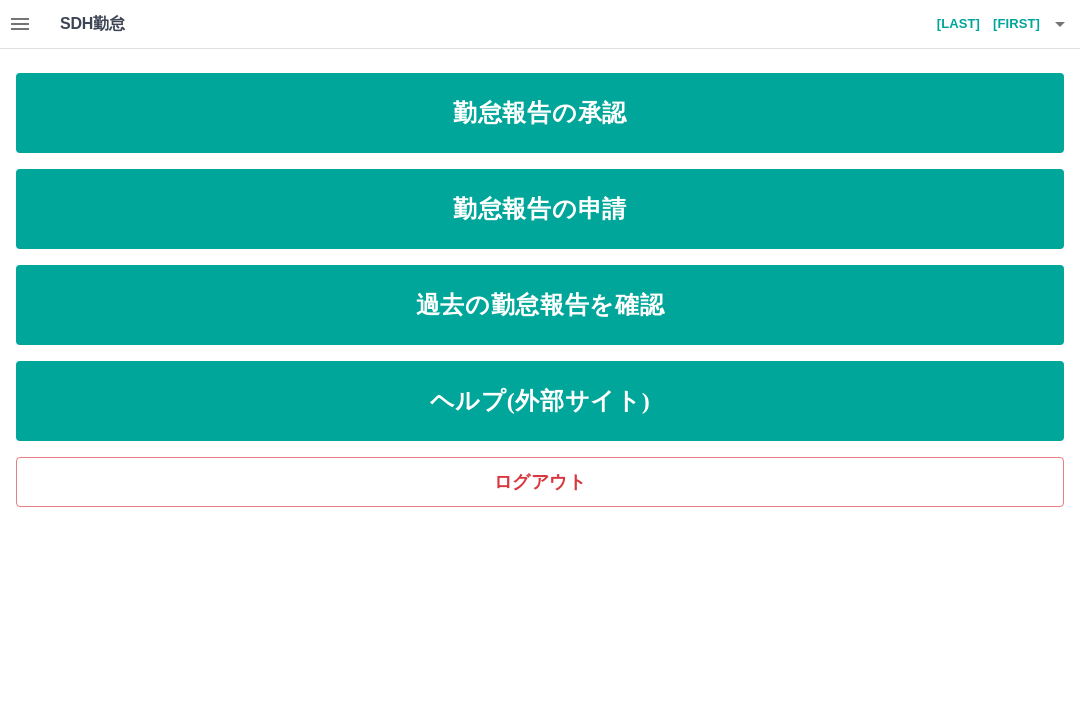 click on "勤怠報告の承認" at bounding box center (540, 113) 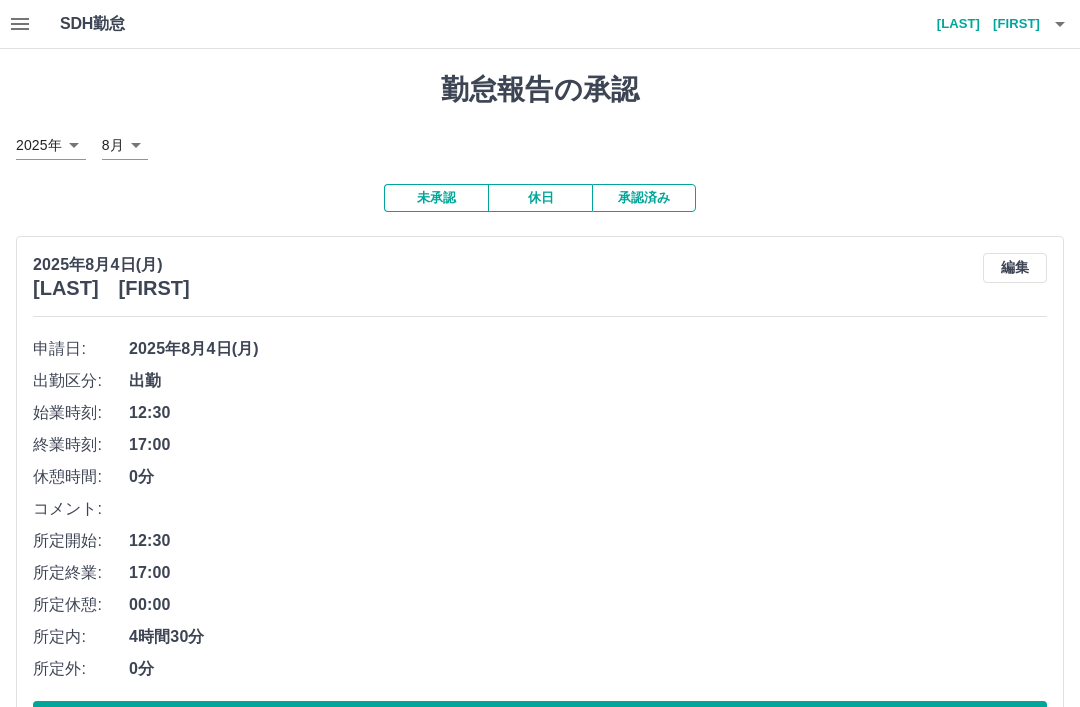 click on "承認済み" at bounding box center [644, 198] 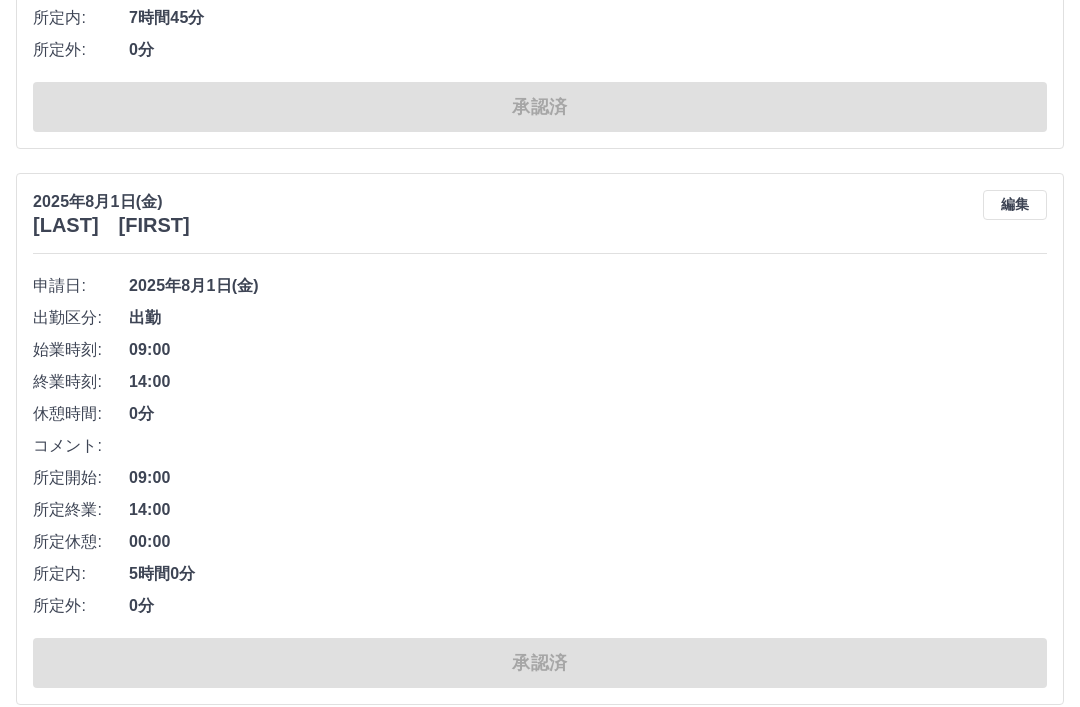 scroll, scrollTop: 9116, scrollLeft: 0, axis: vertical 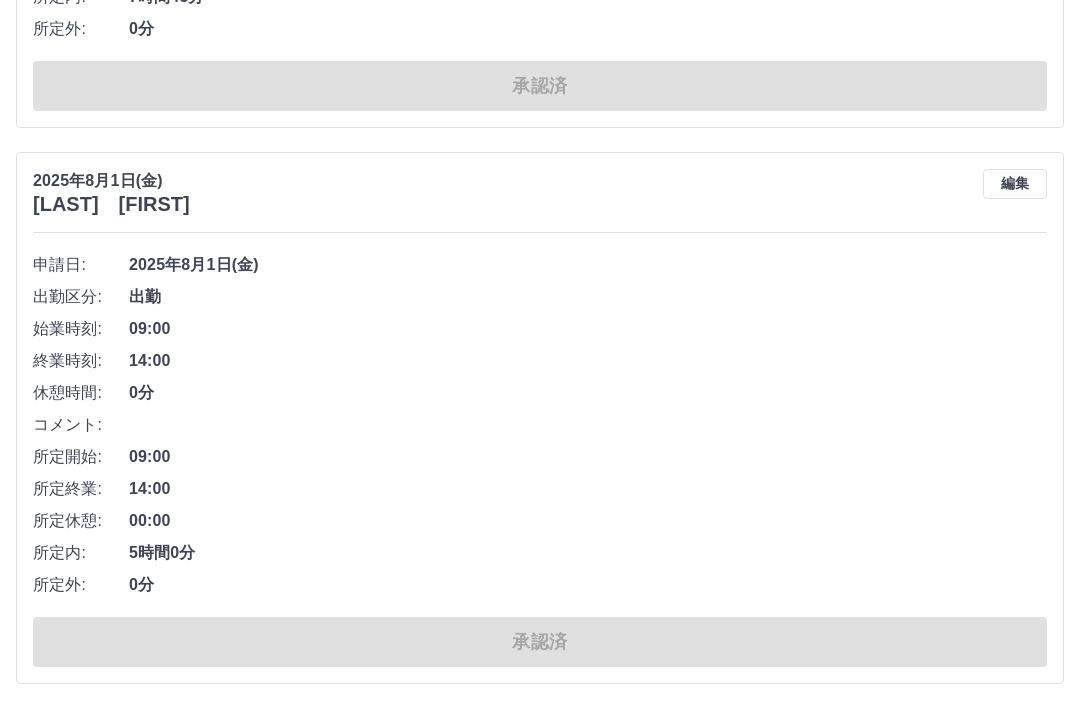 click on "もっと見る" at bounding box center [540, 733] 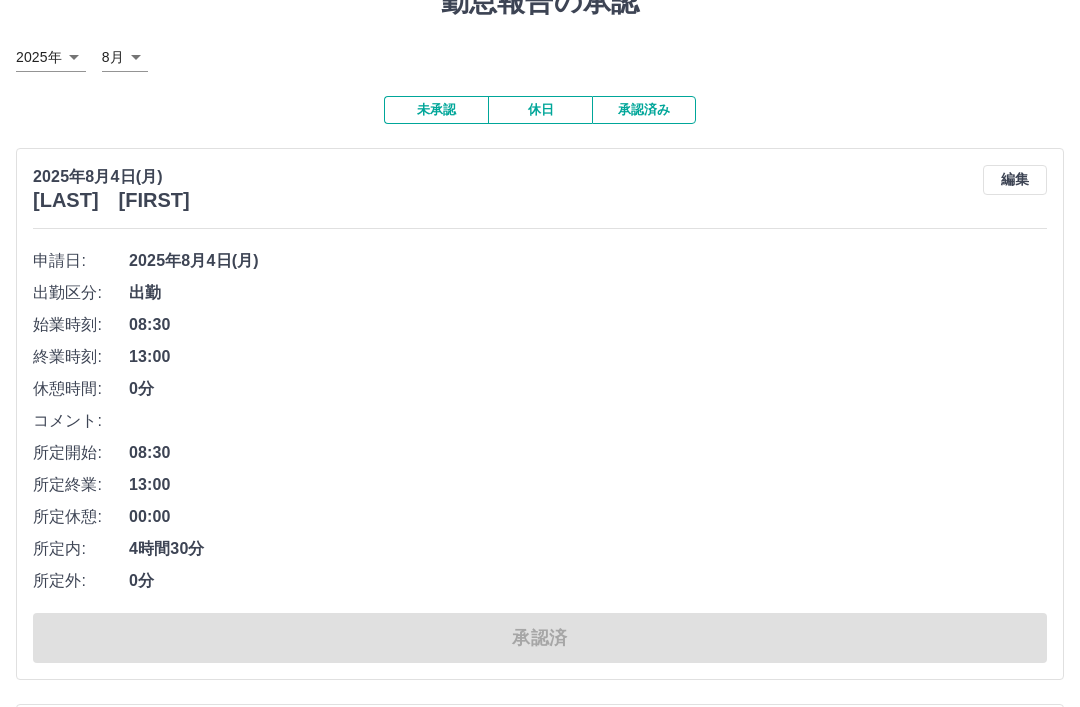 scroll, scrollTop: 0, scrollLeft: 0, axis: both 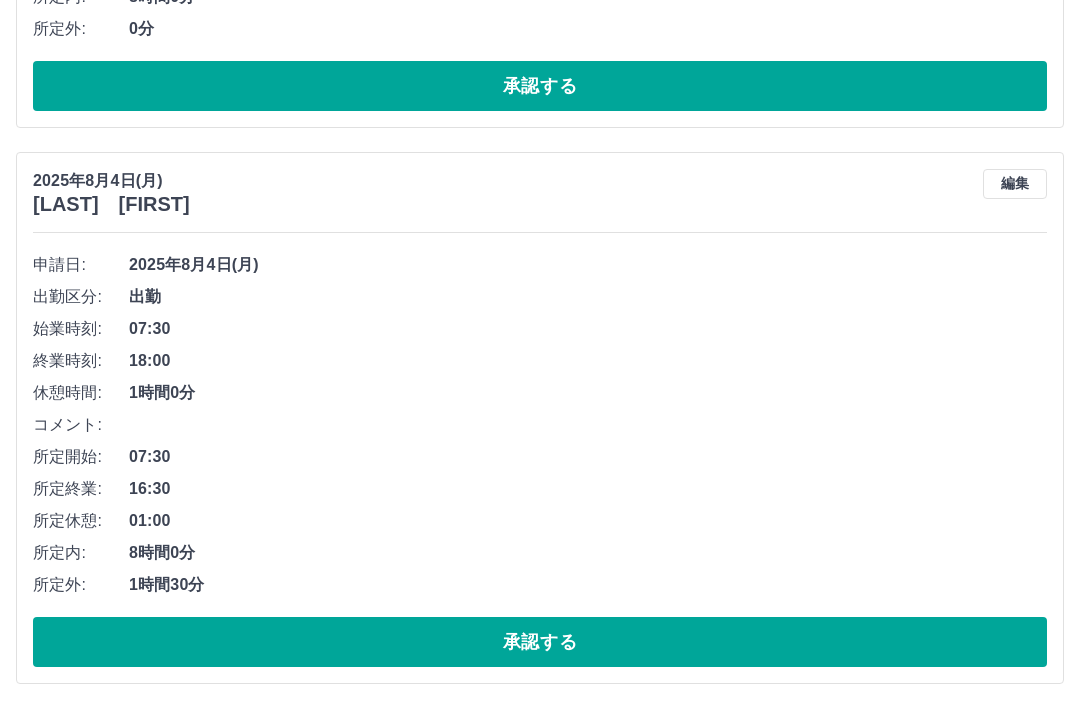 click on "承認する" at bounding box center [540, 642] 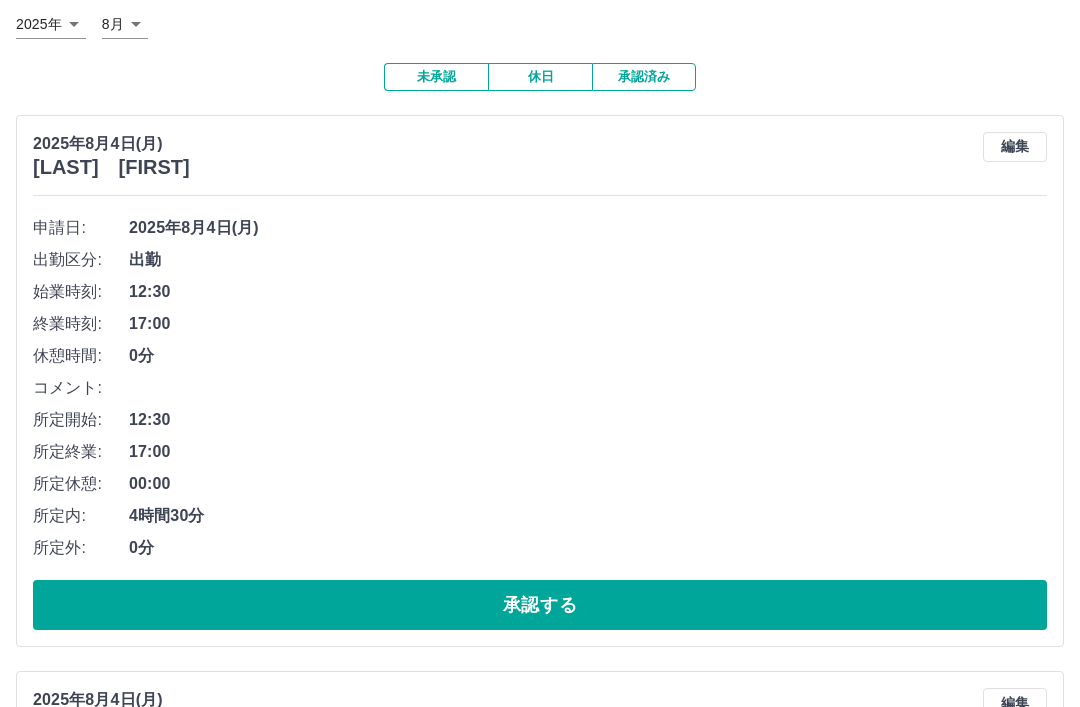 scroll, scrollTop: 0, scrollLeft: 0, axis: both 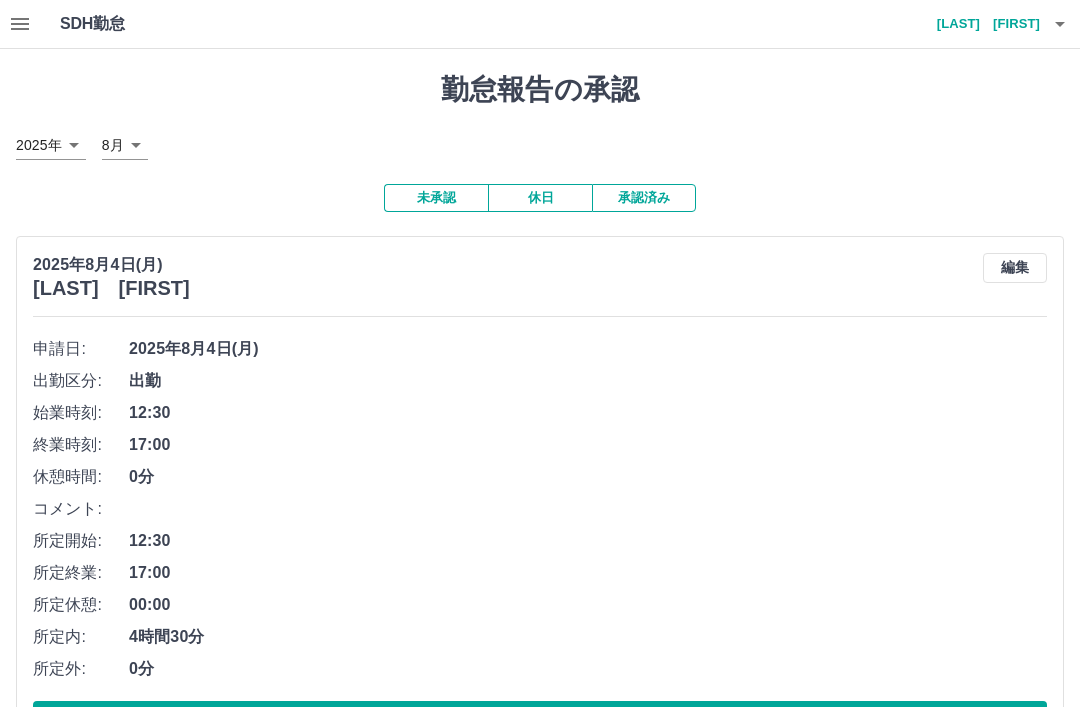 click on "承認済み" at bounding box center (644, 198) 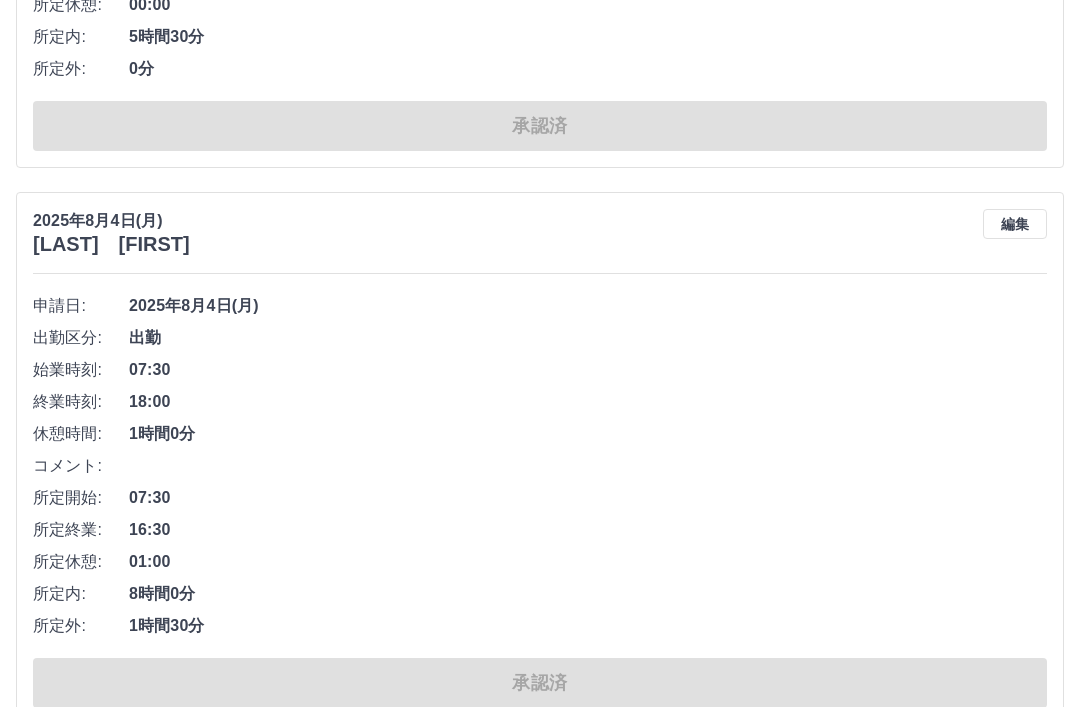 scroll, scrollTop: 1155, scrollLeft: 0, axis: vertical 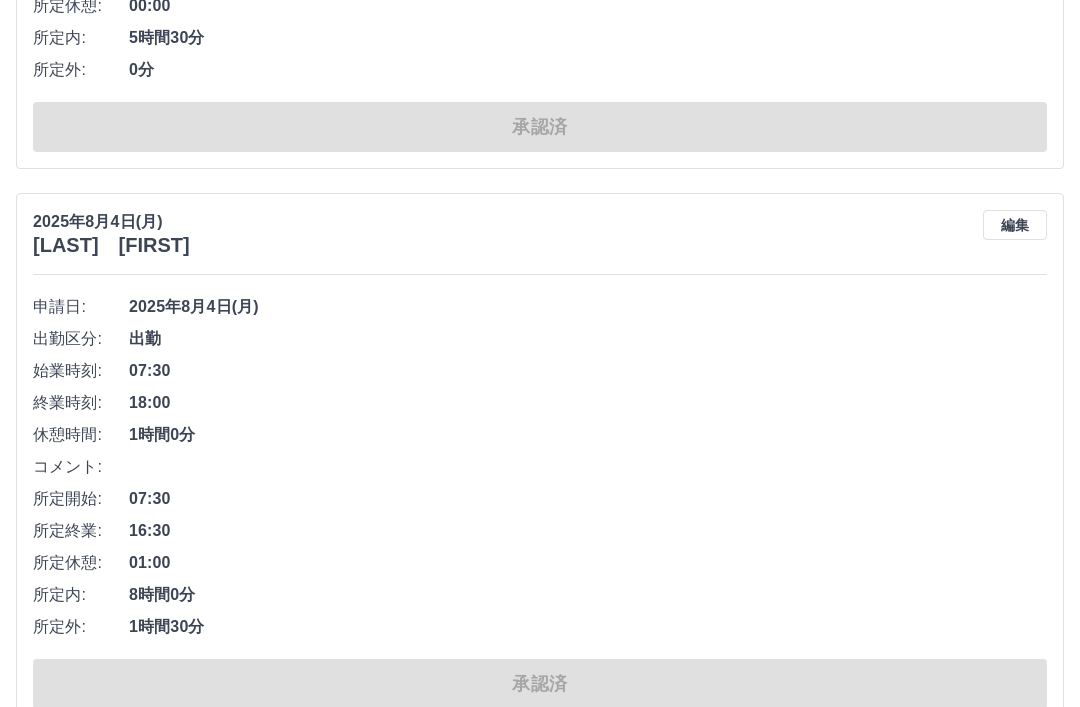 click on "編集" at bounding box center (1015, 225) 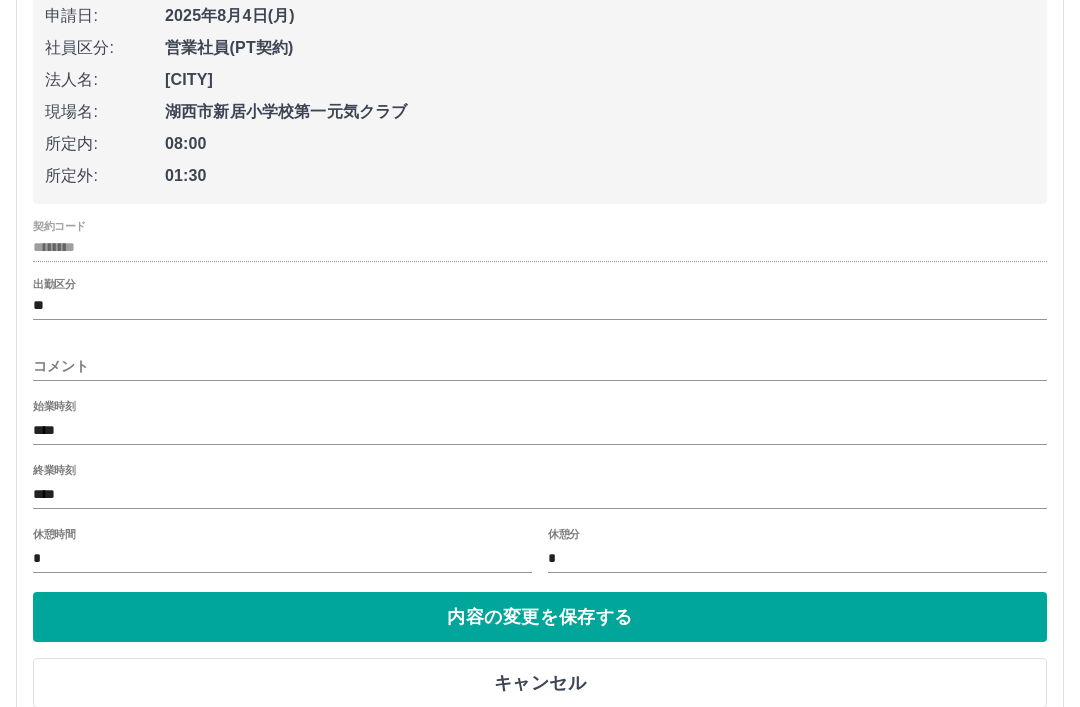 scroll, scrollTop: 1458, scrollLeft: 0, axis: vertical 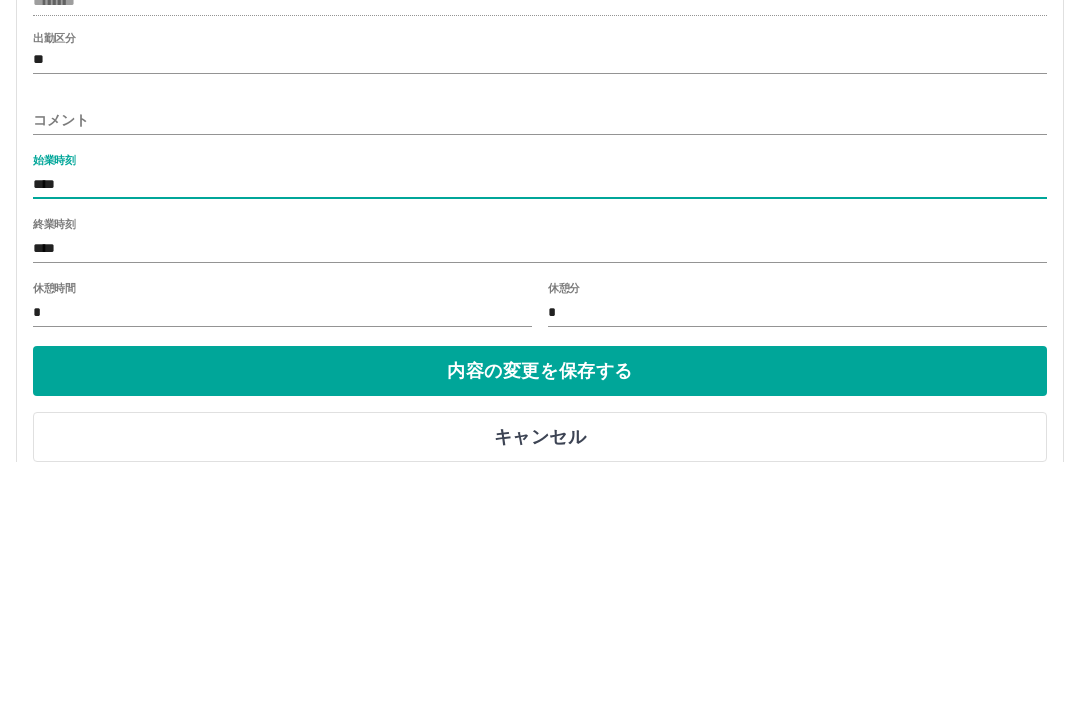 click on "****" at bounding box center (540, 494) 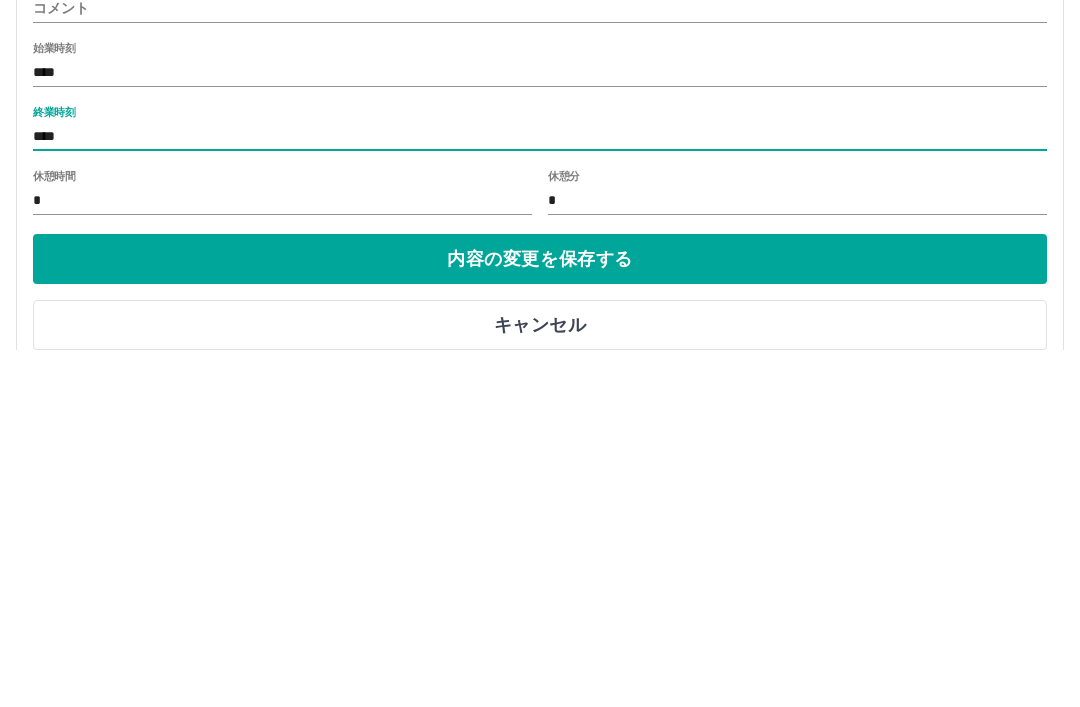 click on "内容の変更を保存する" at bounding box center [540, 617] 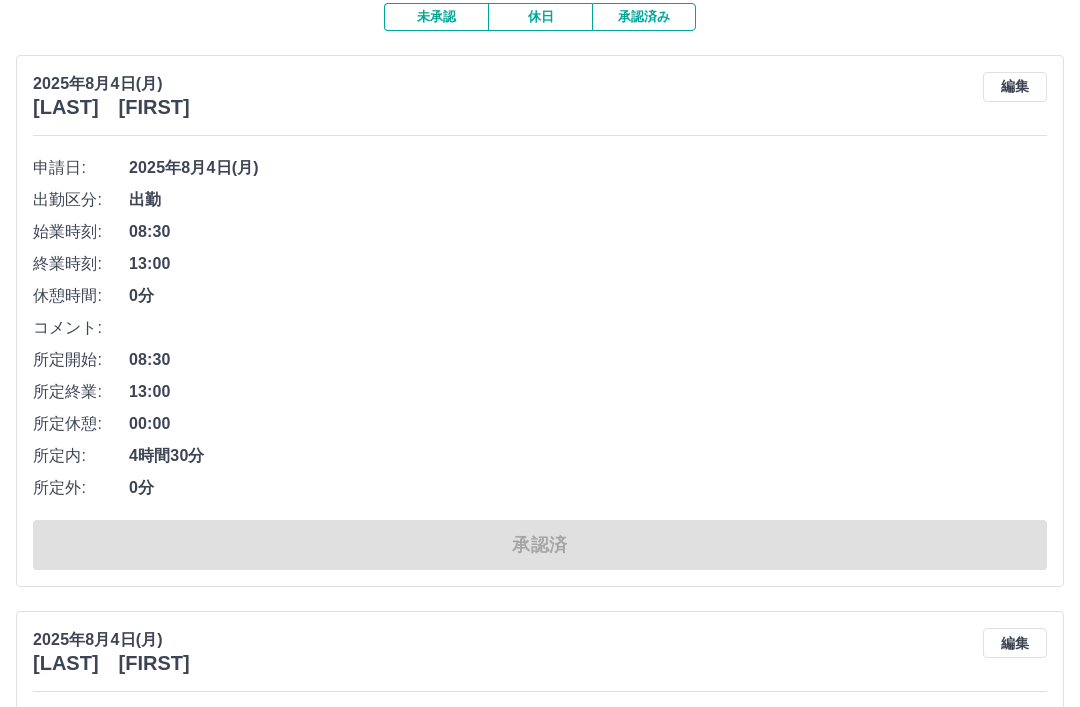 scroll, scrollTop: 0, scrollLeft: 0, axis: both 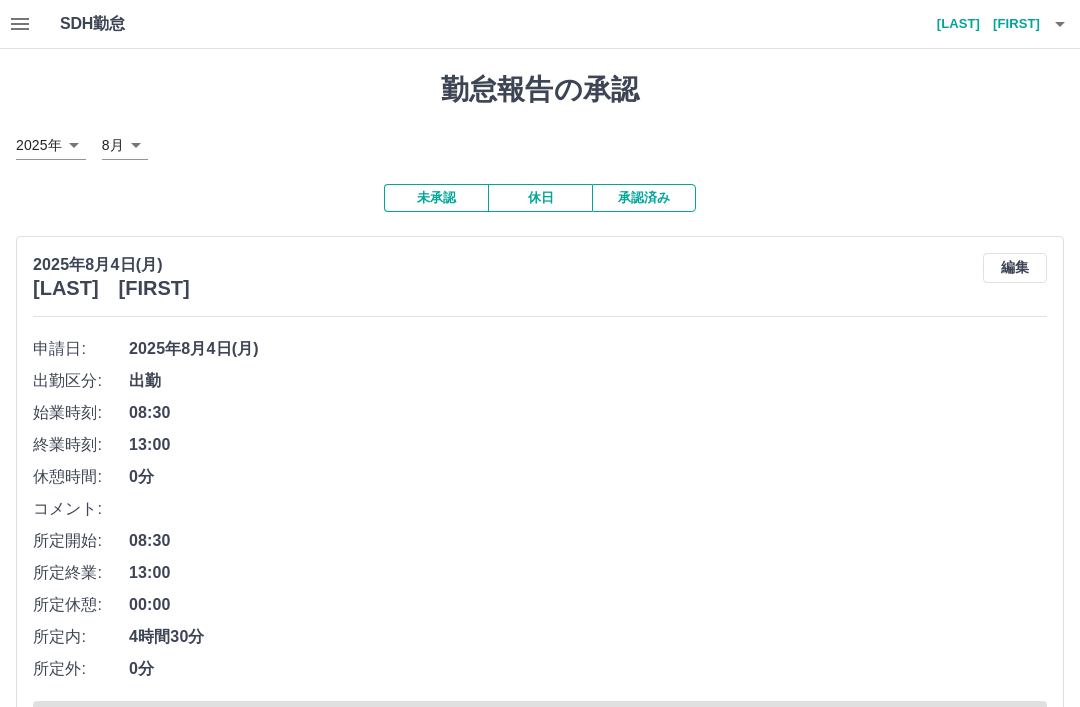 click on "未承認" at bounding box center [436, 198] 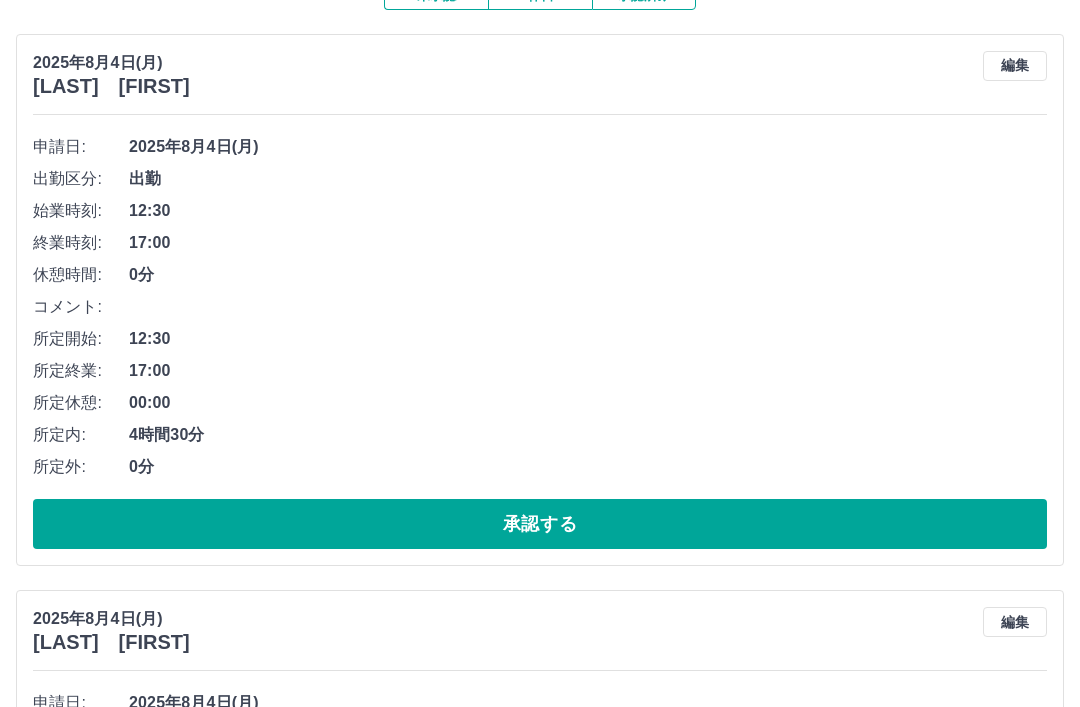 scroll, scrollTop: 182, scrollLeft: 0, axis: vertical 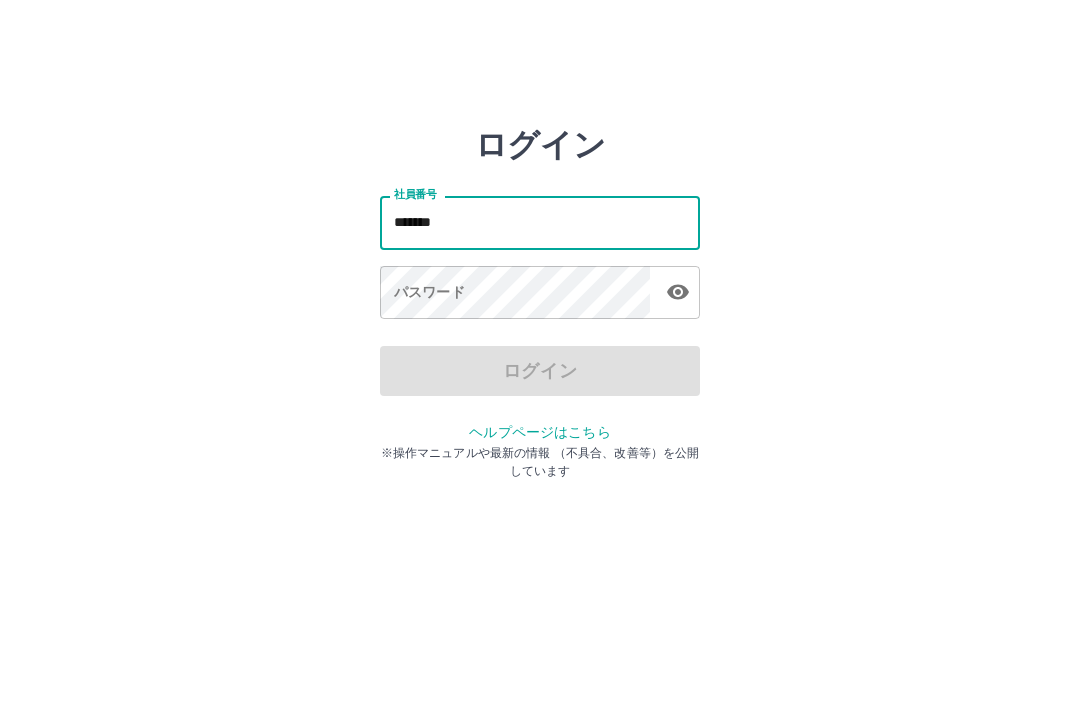 type on "*******" 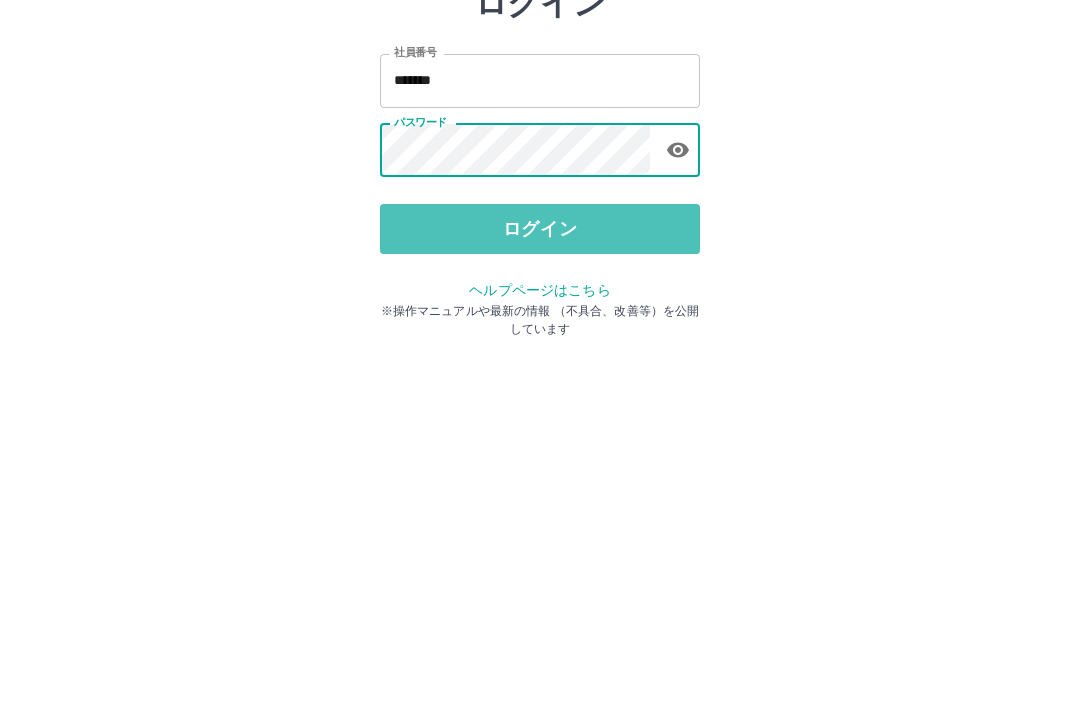 click on "ログイン" at bounding box center (540, 371) 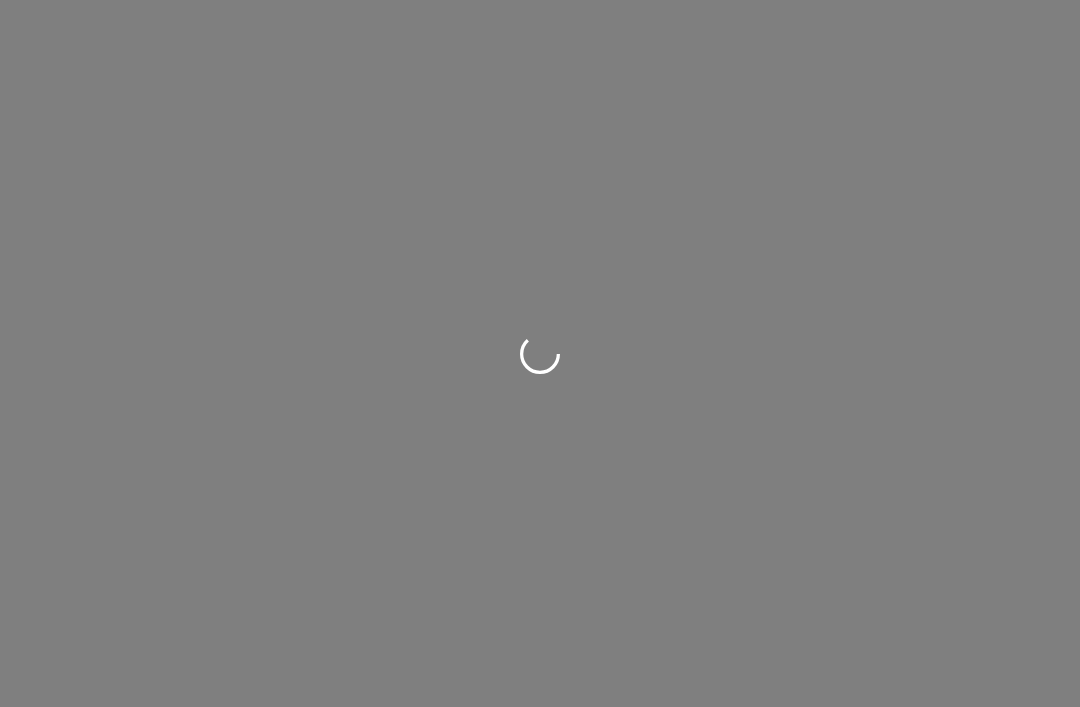 scroll, scrollTop: 0, scrollLeft: 0, axis: both 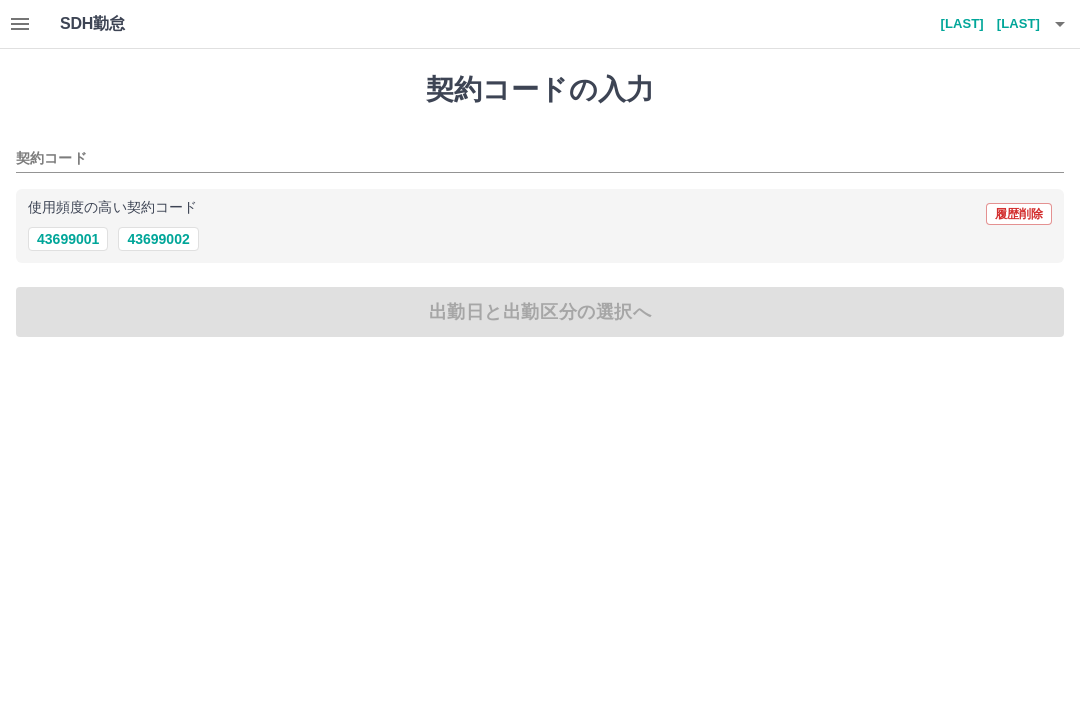 click on "SDH勤怠 守田　伊都子" at bounding box center (540, 24) 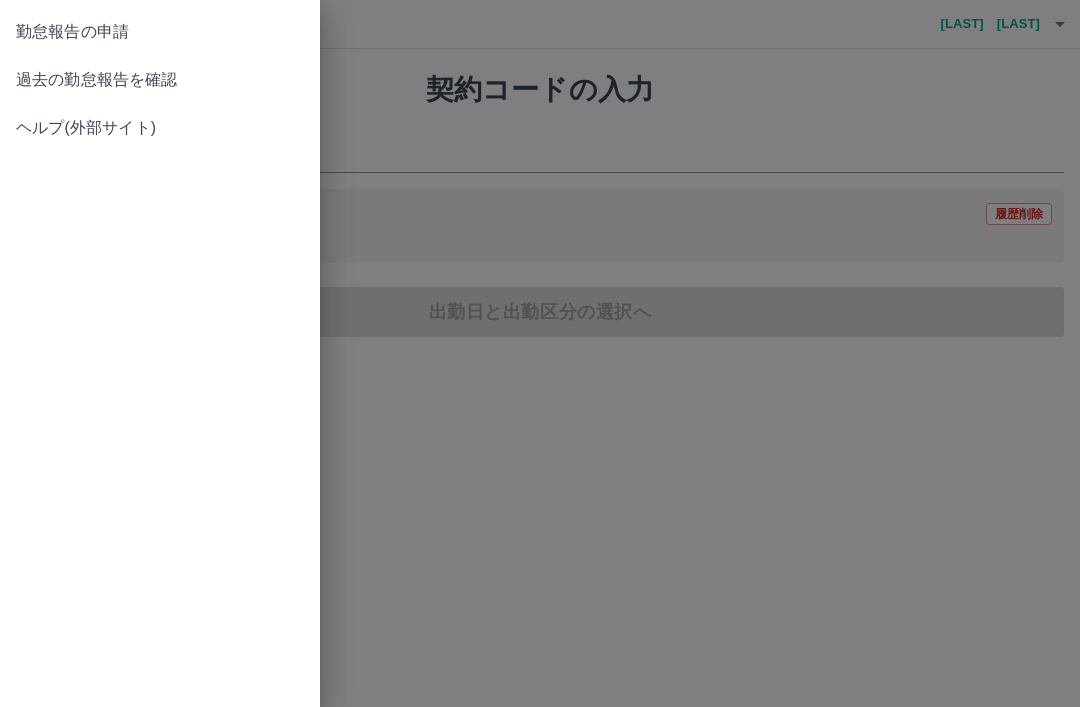 click on "過去の勤怠報告を確認" at bounding box center (160, 80) 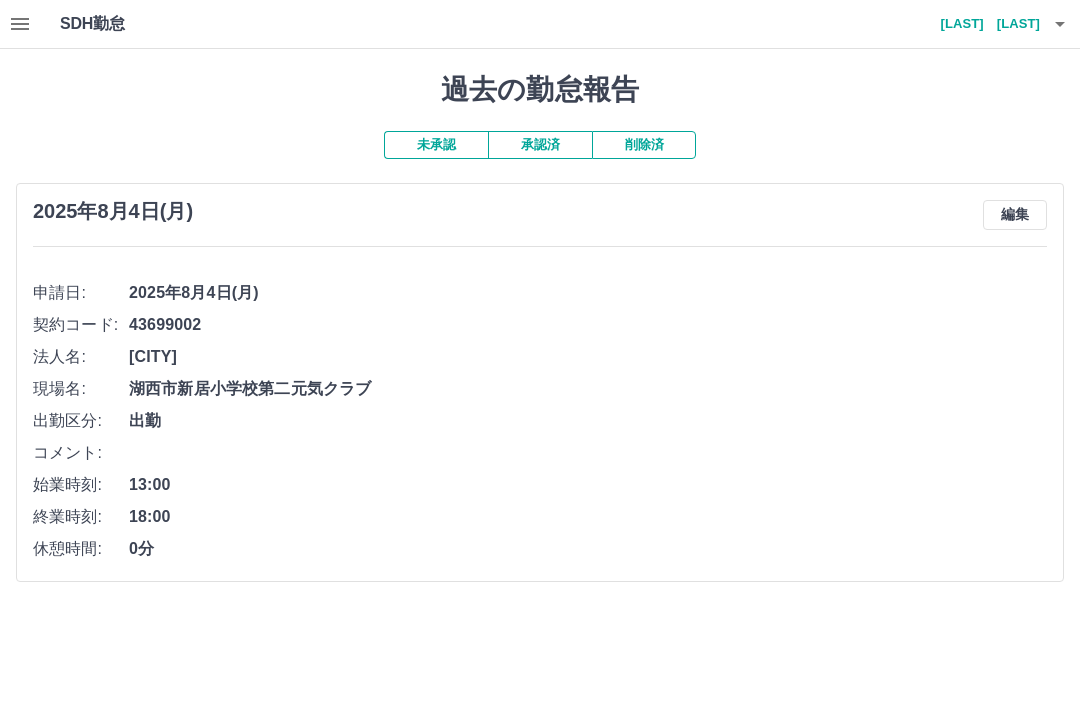 click on "編集" at bounding box center [1015, 215] 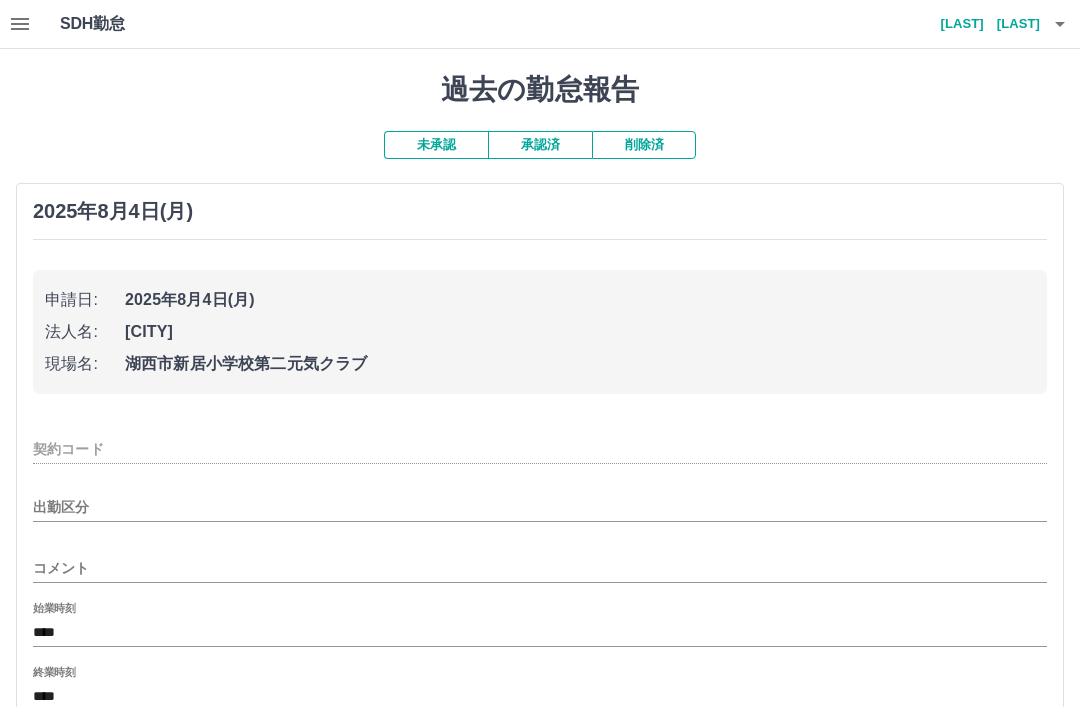 type on "********" 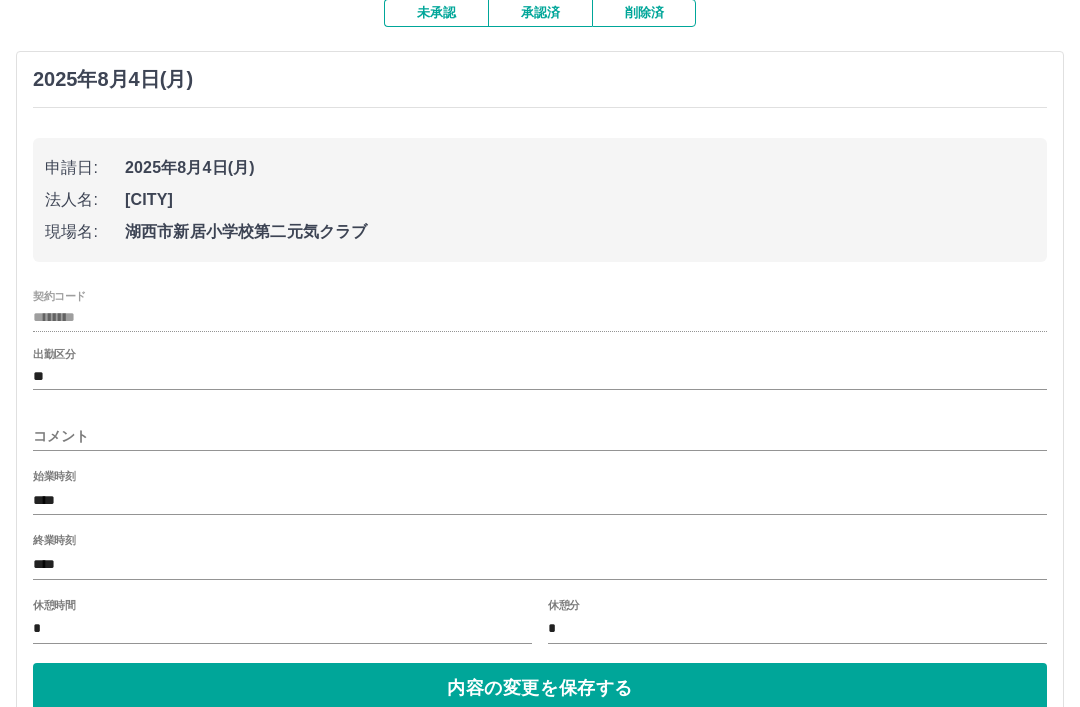 scroll, scrollTop: 178, scrollLeft: 0, axis: vertical 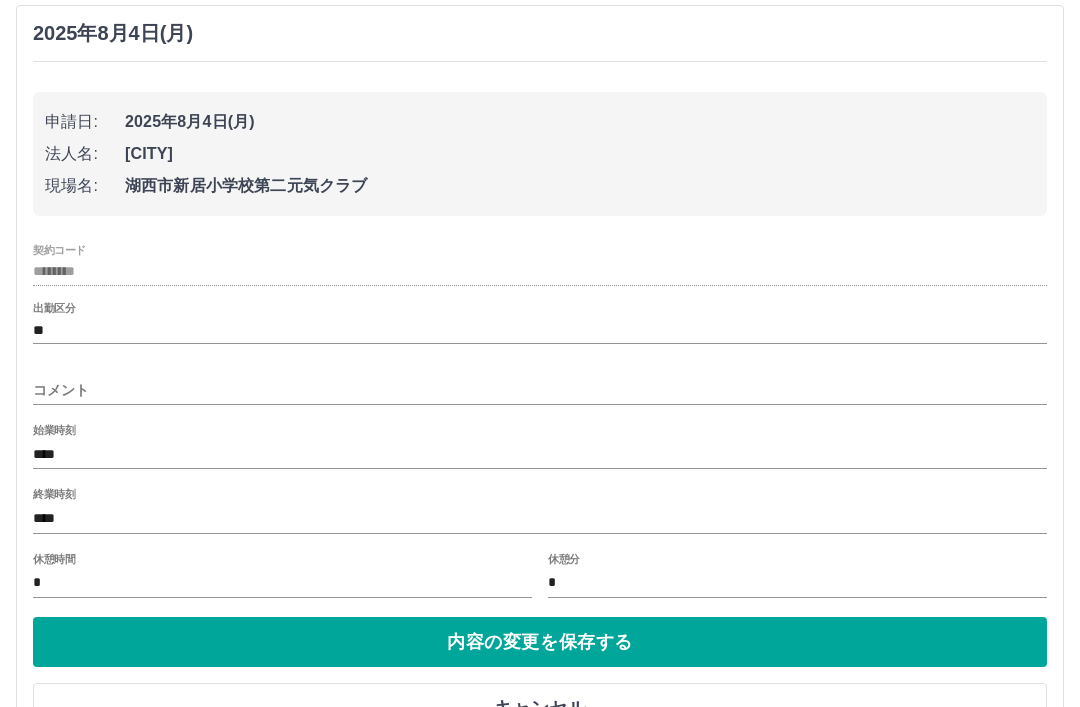 click on "内容の変更を保存する" at bounding box center (540, 642) 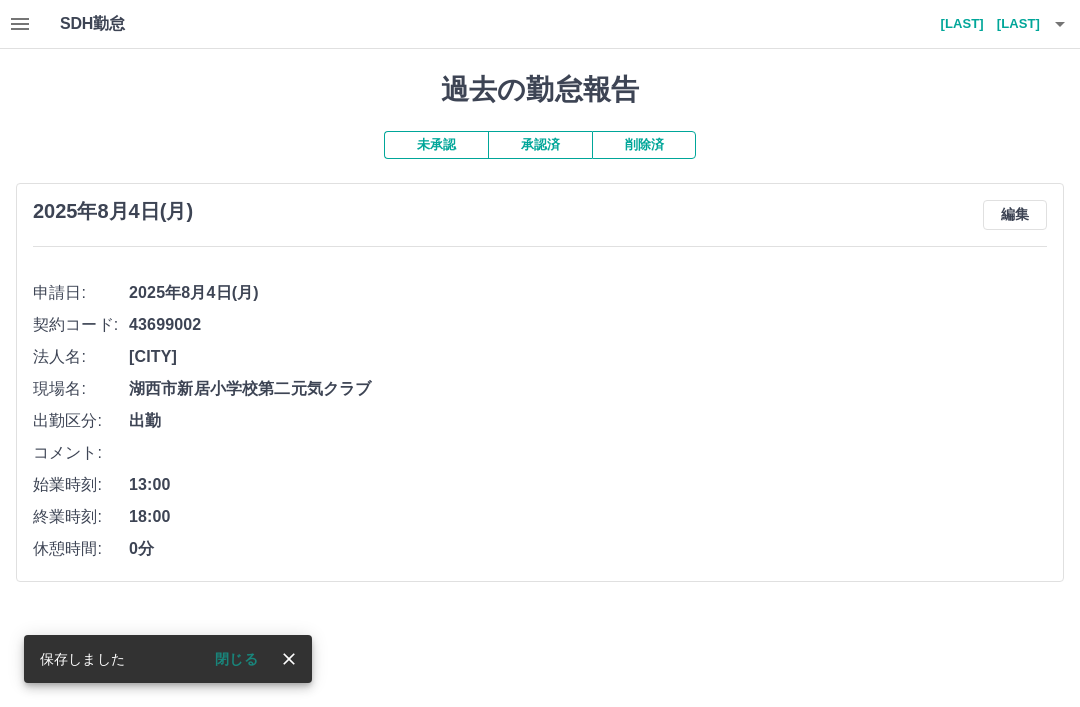click at bounding box center (289, 659) 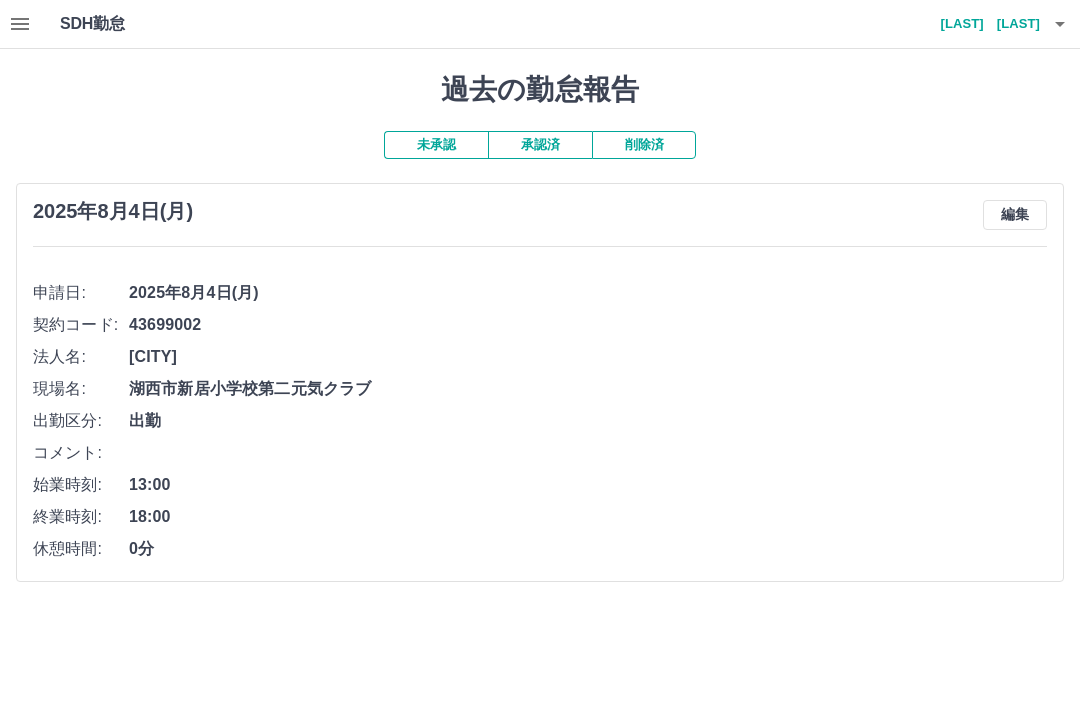 click at bounding box center [1060, 24] 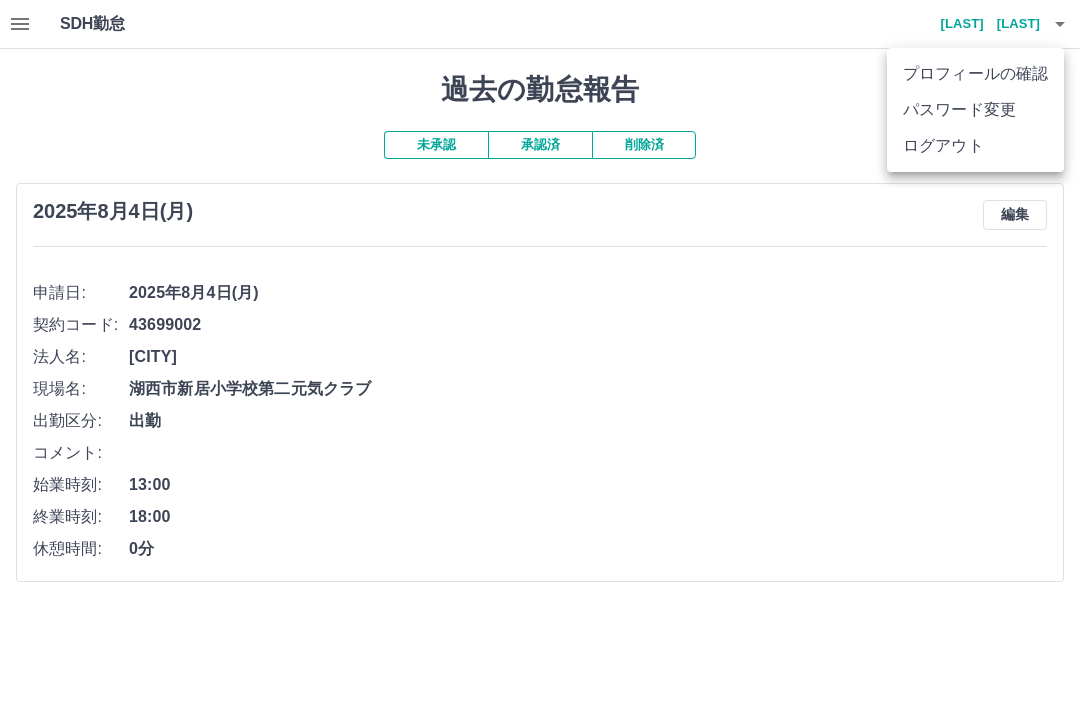 click on "ログアウト" at bounding box center [975, 146] 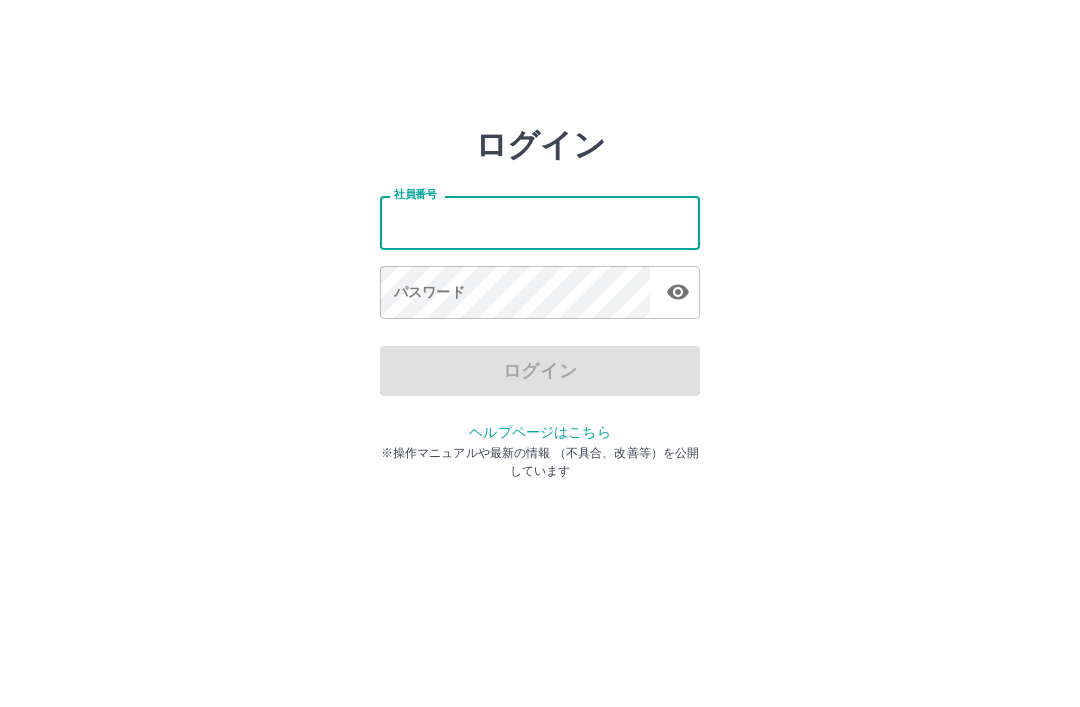 scroll, scrollTop: 0, scrollLeft: 0, axis: both 